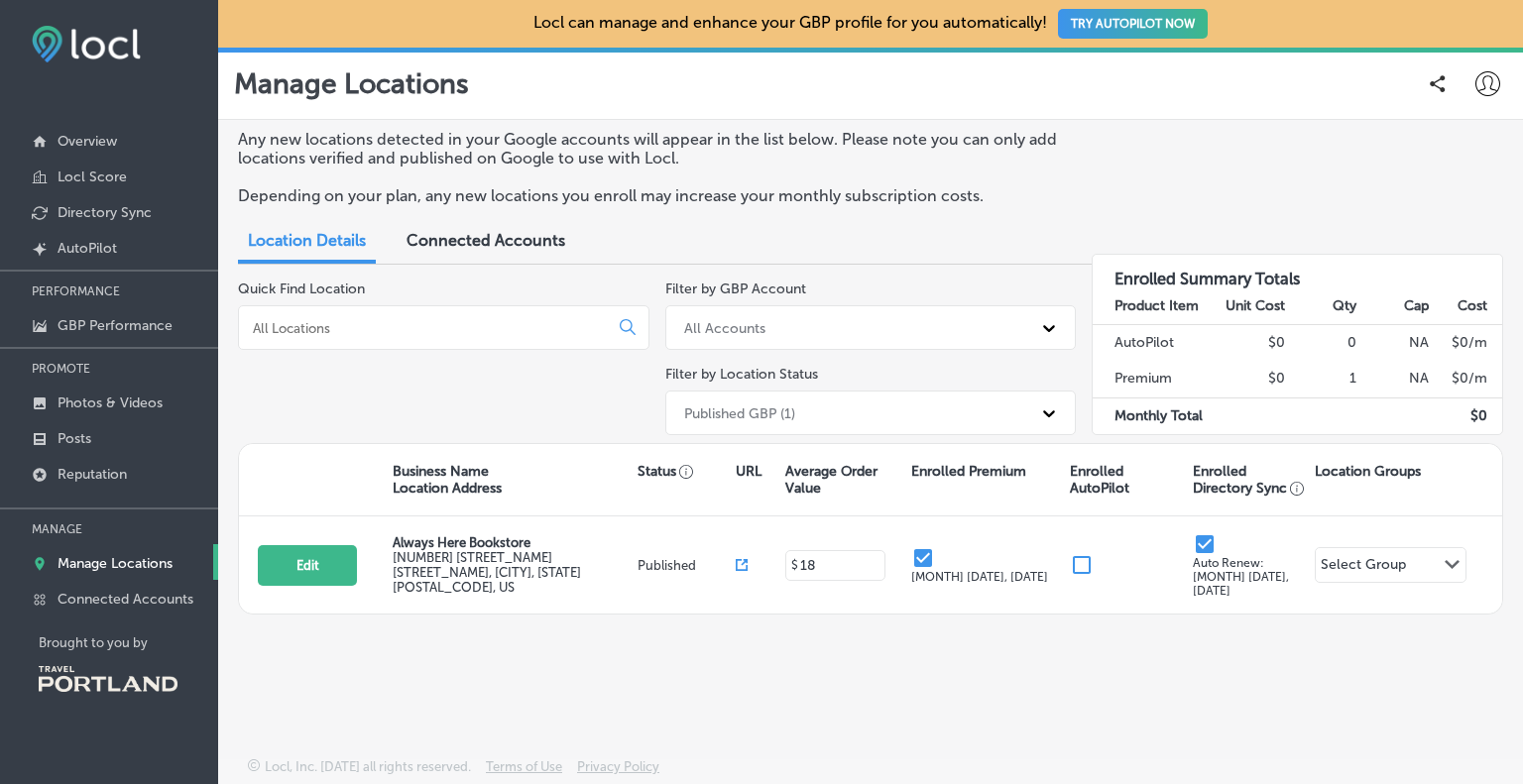 scroll, scrollTop: 0, scrollLeft: 0, axis: both 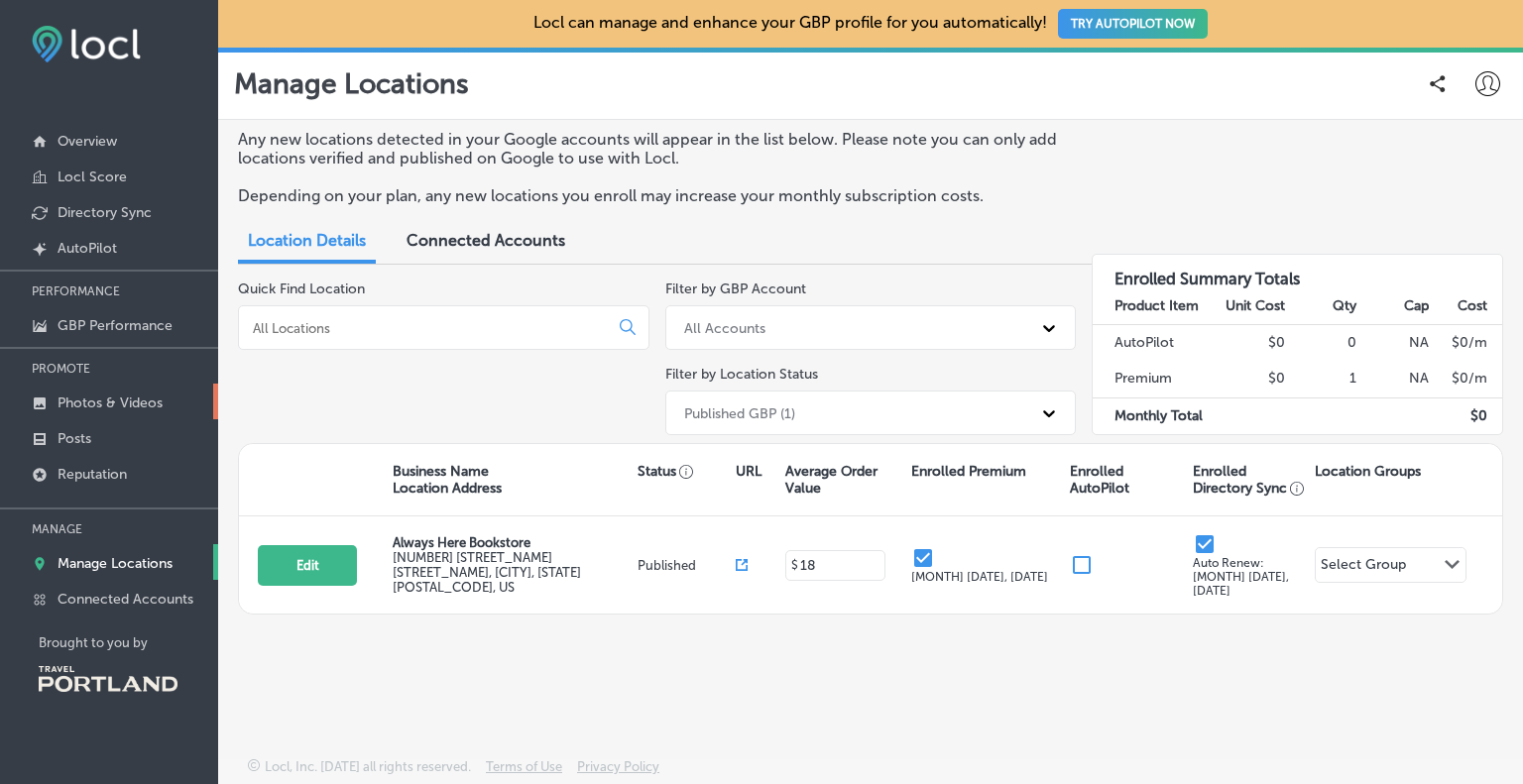 click on "Photos & Videos" at bounding box center (110, 402) 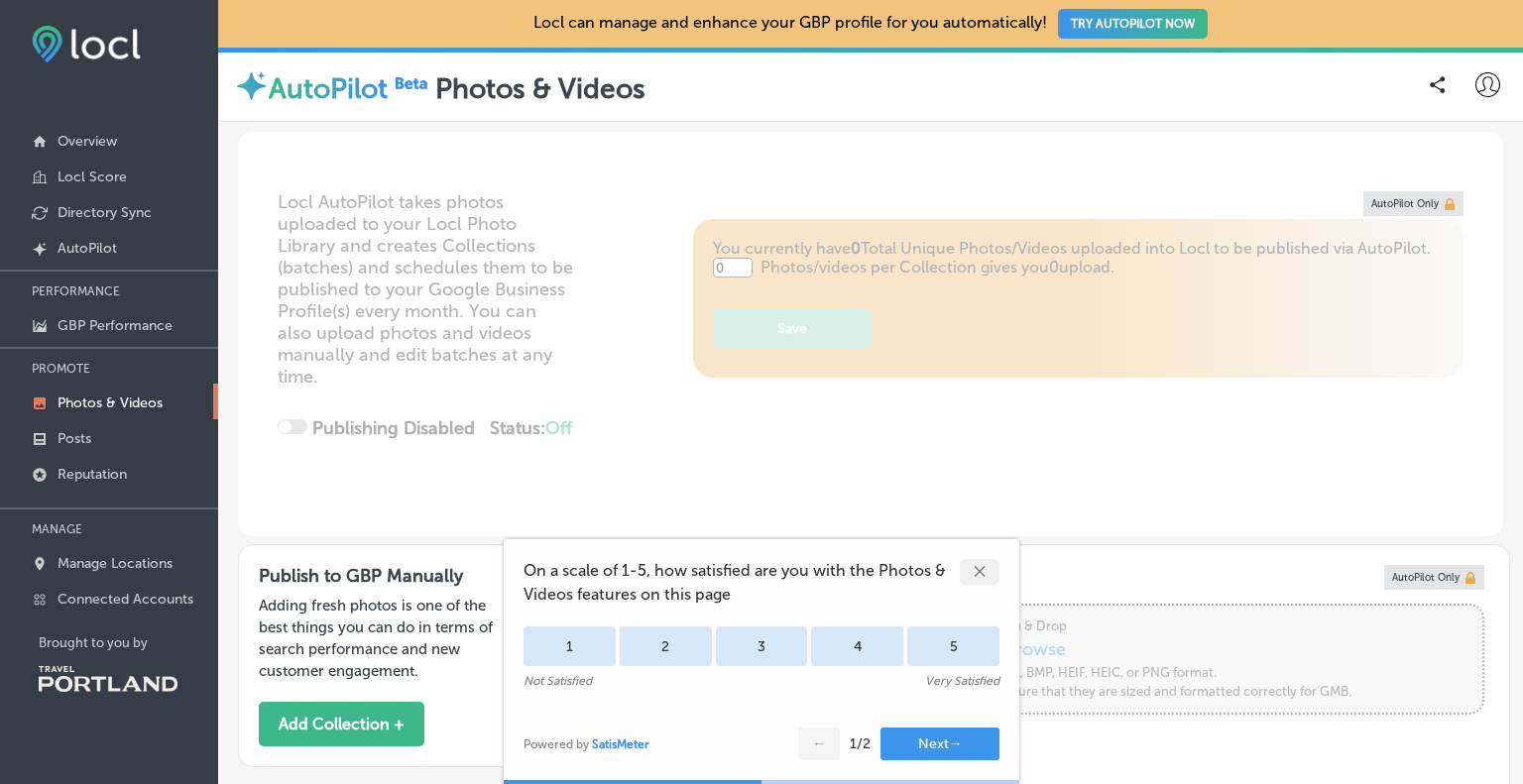 type on "5" 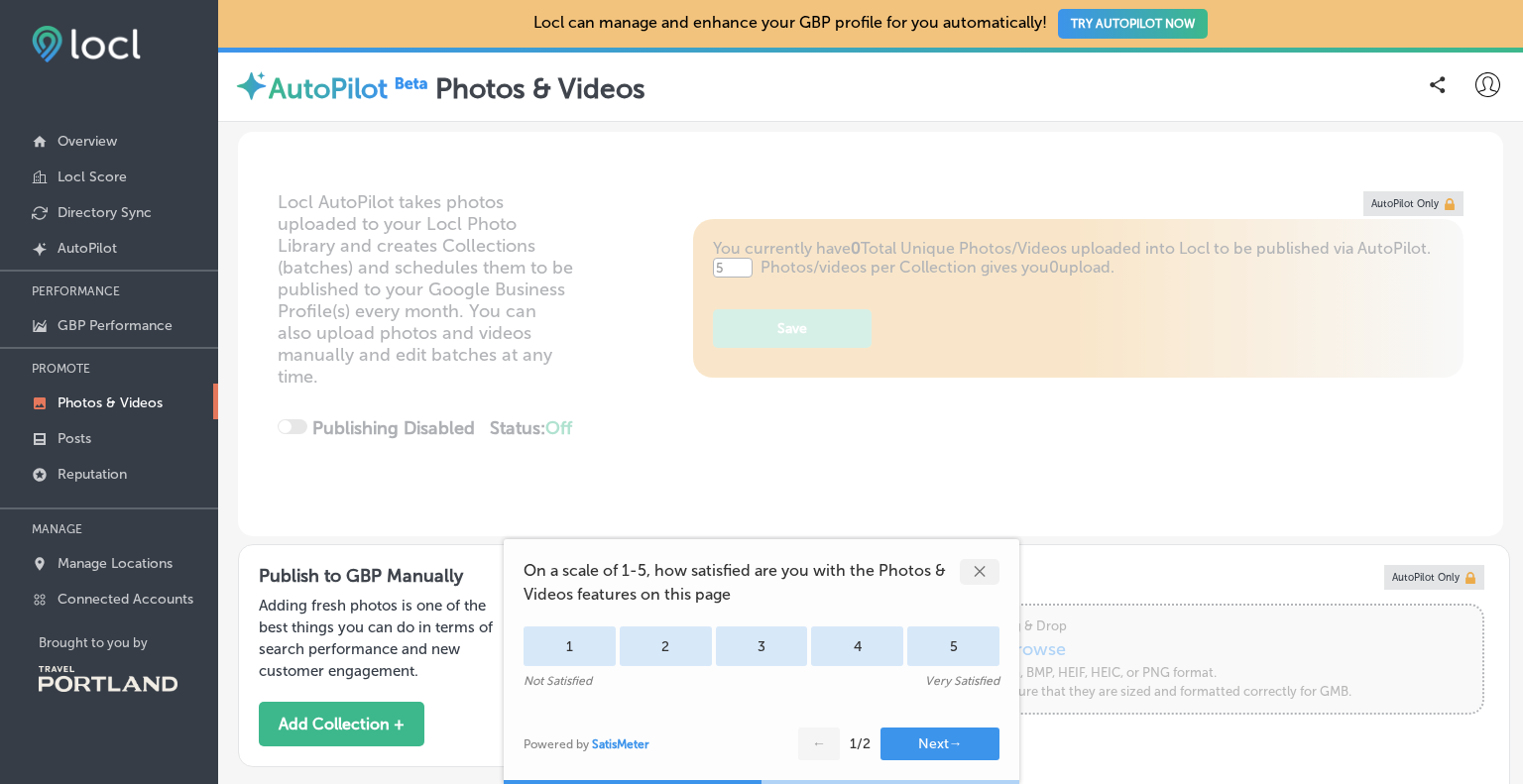 click on "On a scale of 1-5, how satisfied are you with the Photos & Videos features on this page 1 2 3 4 5 Not Satisfied  Very Satisfied" at bounding box center [762, 623] 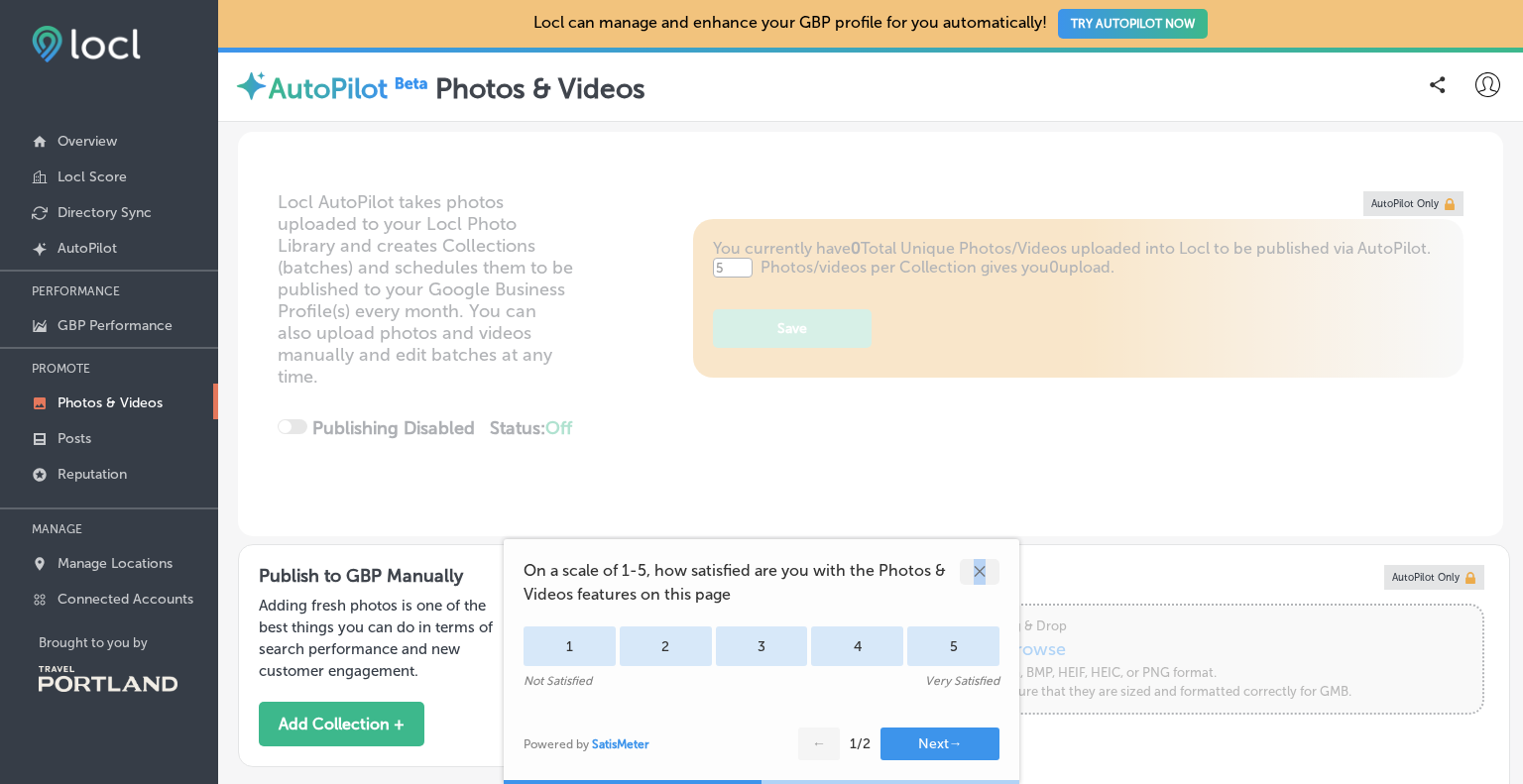 click on "✕" at bounding box center (980, 572) 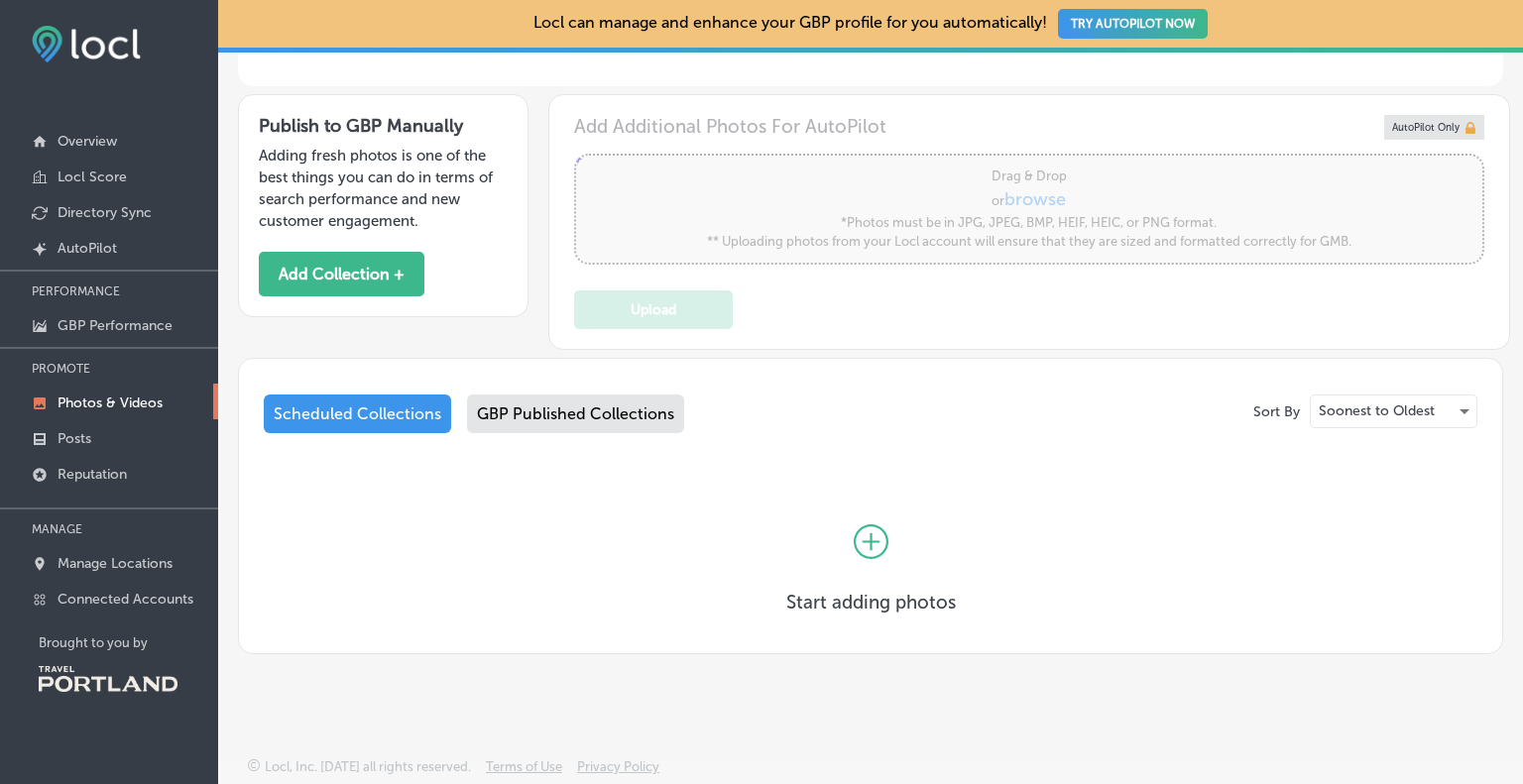 scroll, scrollTop: 464, scrollLeft: 0, axis: vertical 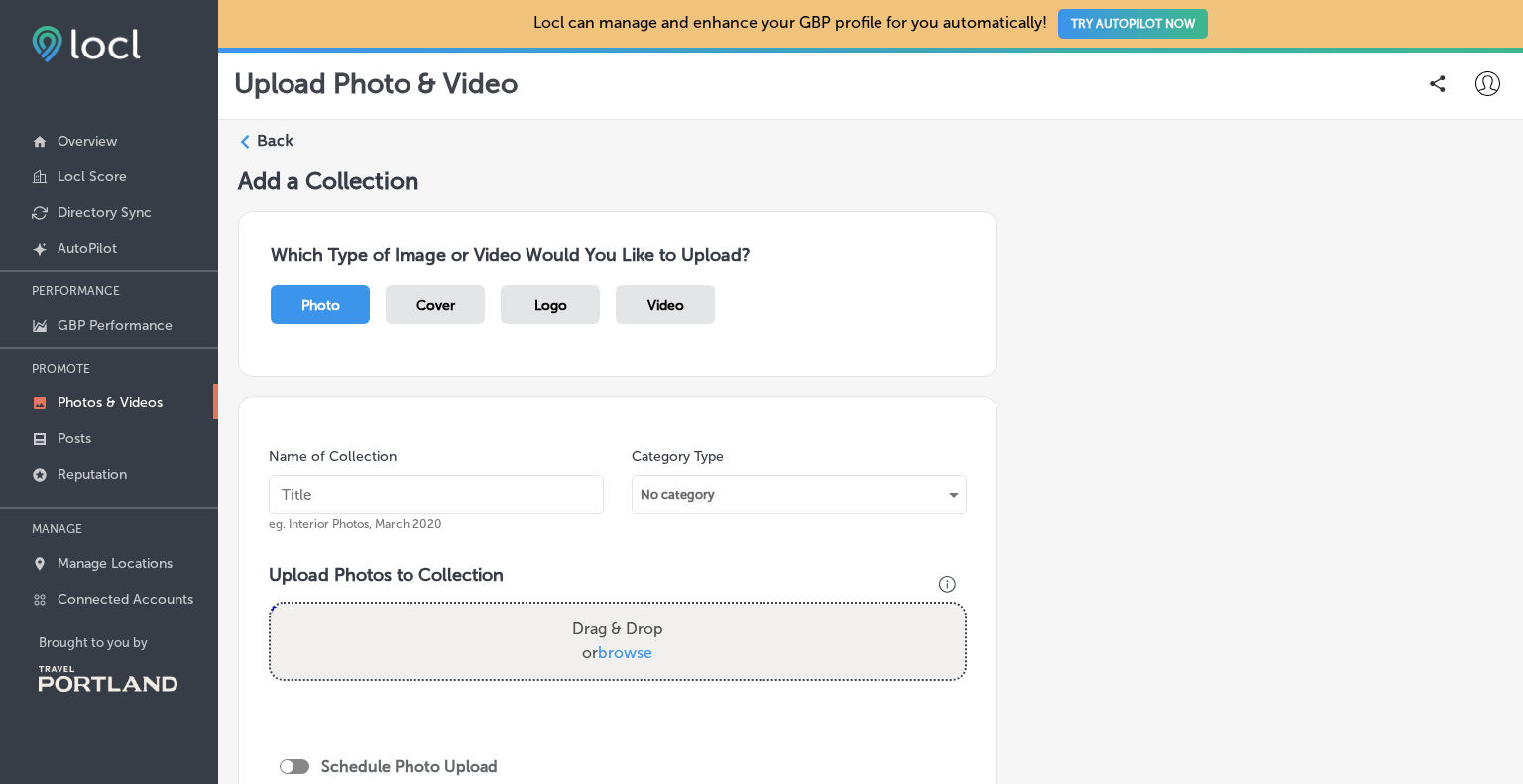 click on "browse" at bounding box center [625, 652] 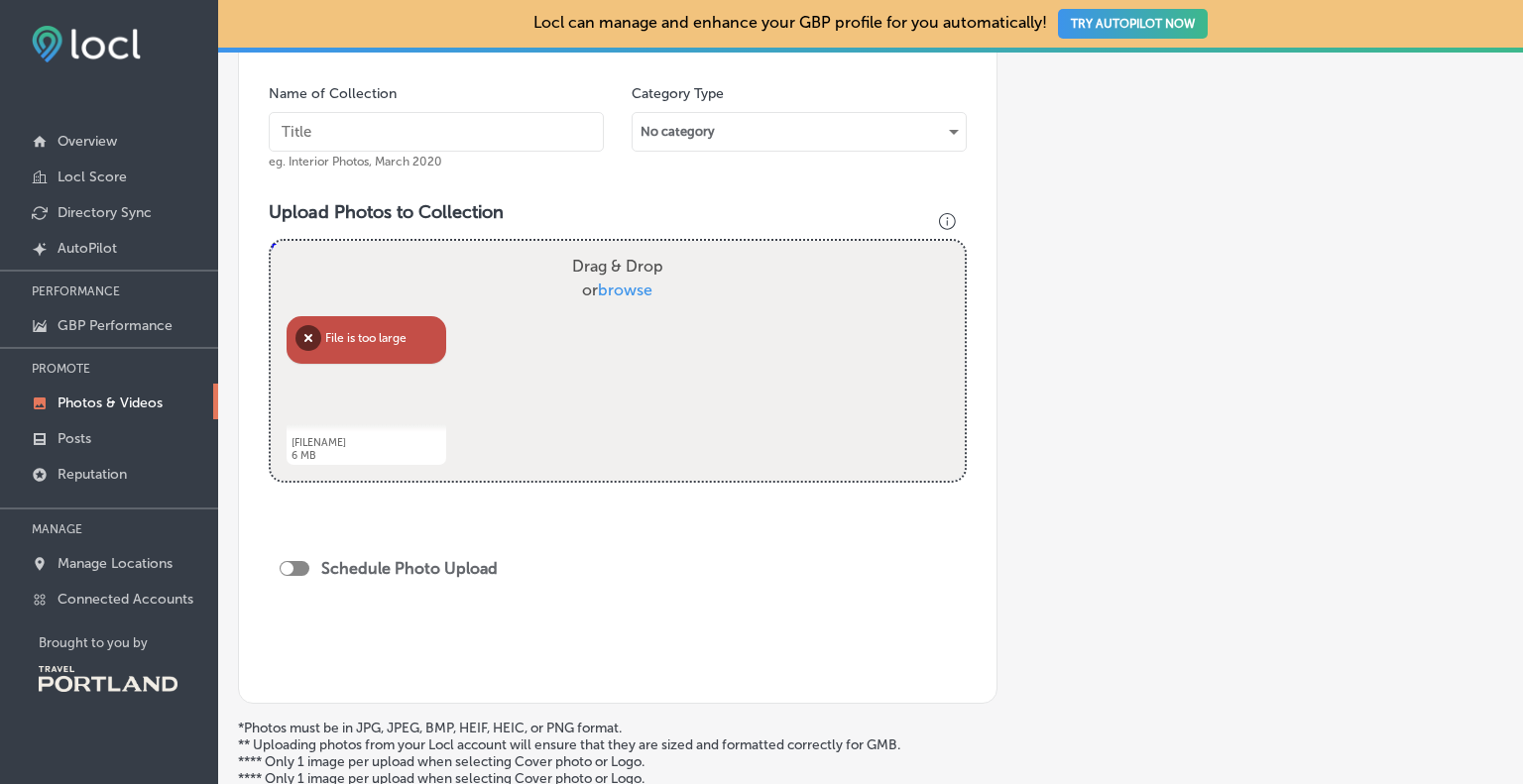 scroll, scrollTop: 396, scrollLeft: 0, axis: vertical 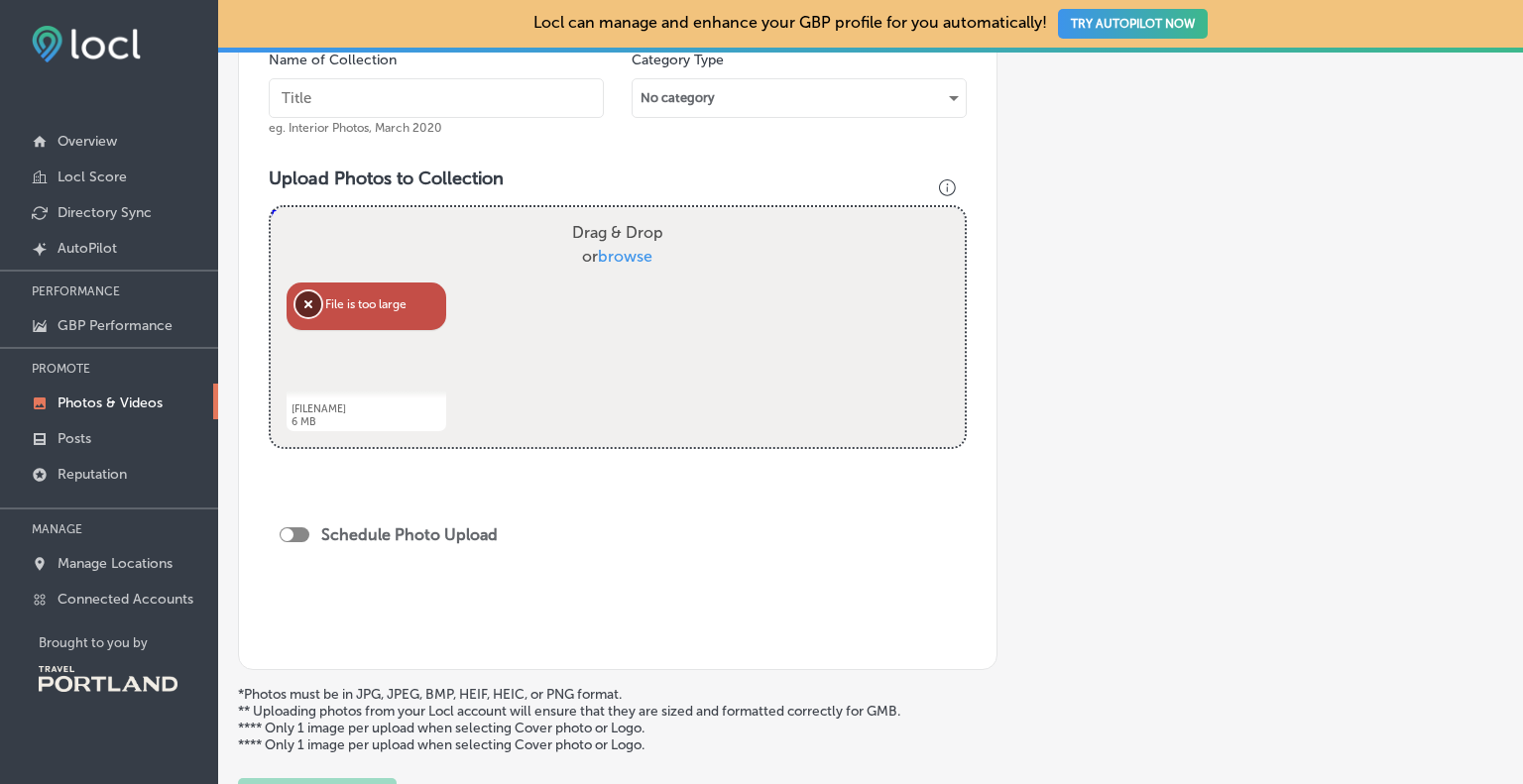 click on "Remove" at bounding box center [308, 304] 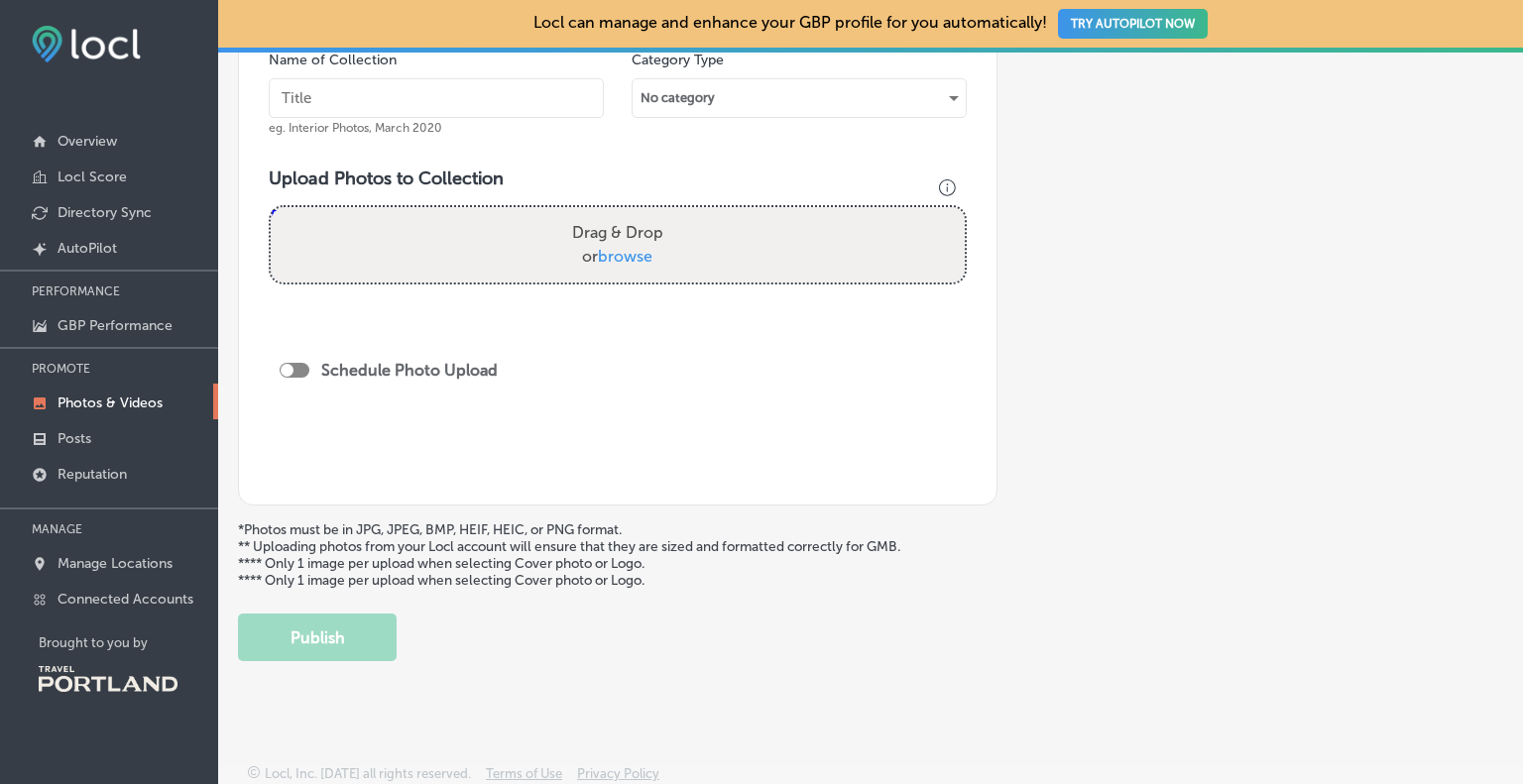 click on "Drag & Drop  or  browse" at bounding box center [618, 245] 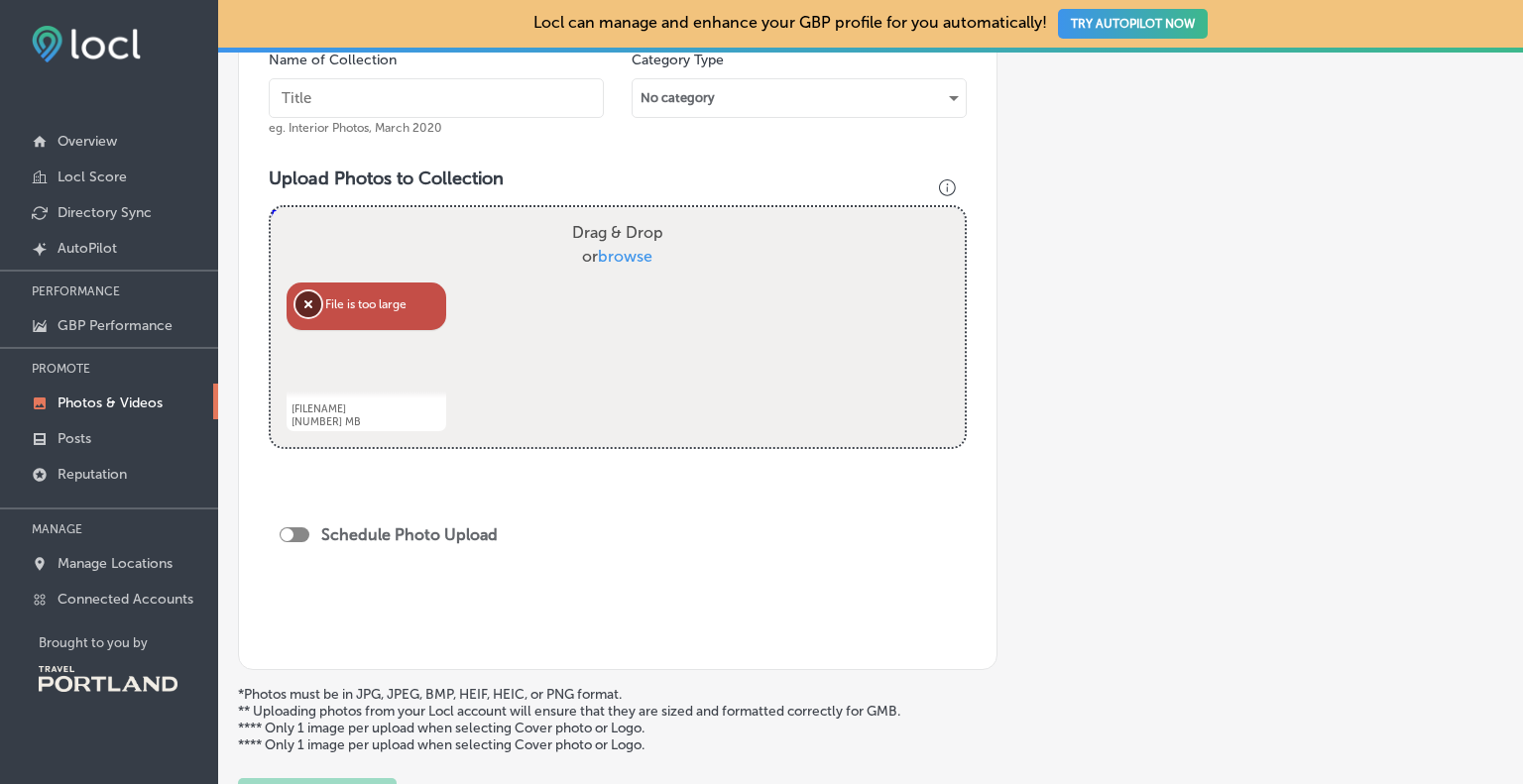 click on "Remove" at bounding box center (308, 304) 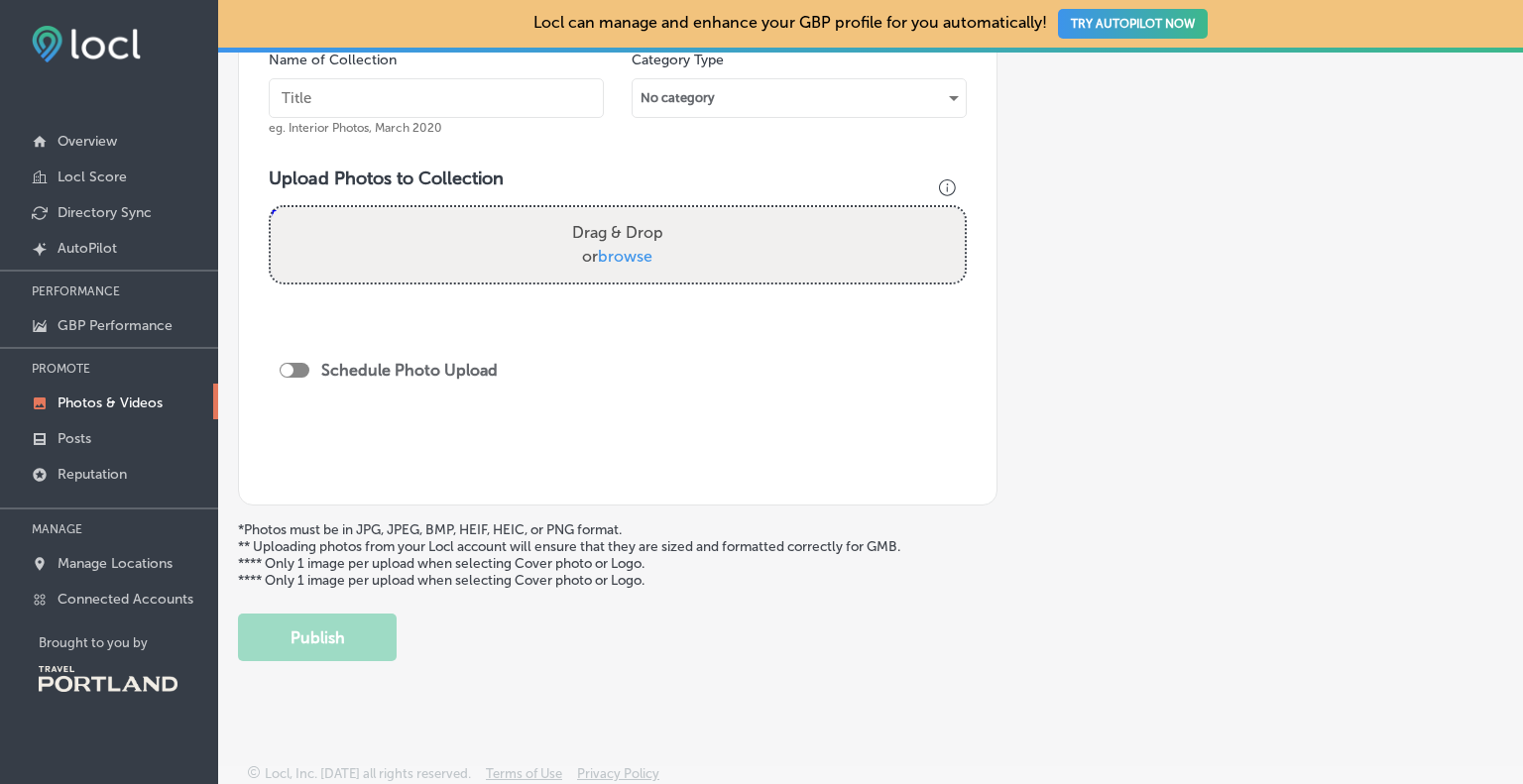 click on "Drag & Drop  or  browse" at bounding box center [618, 245] 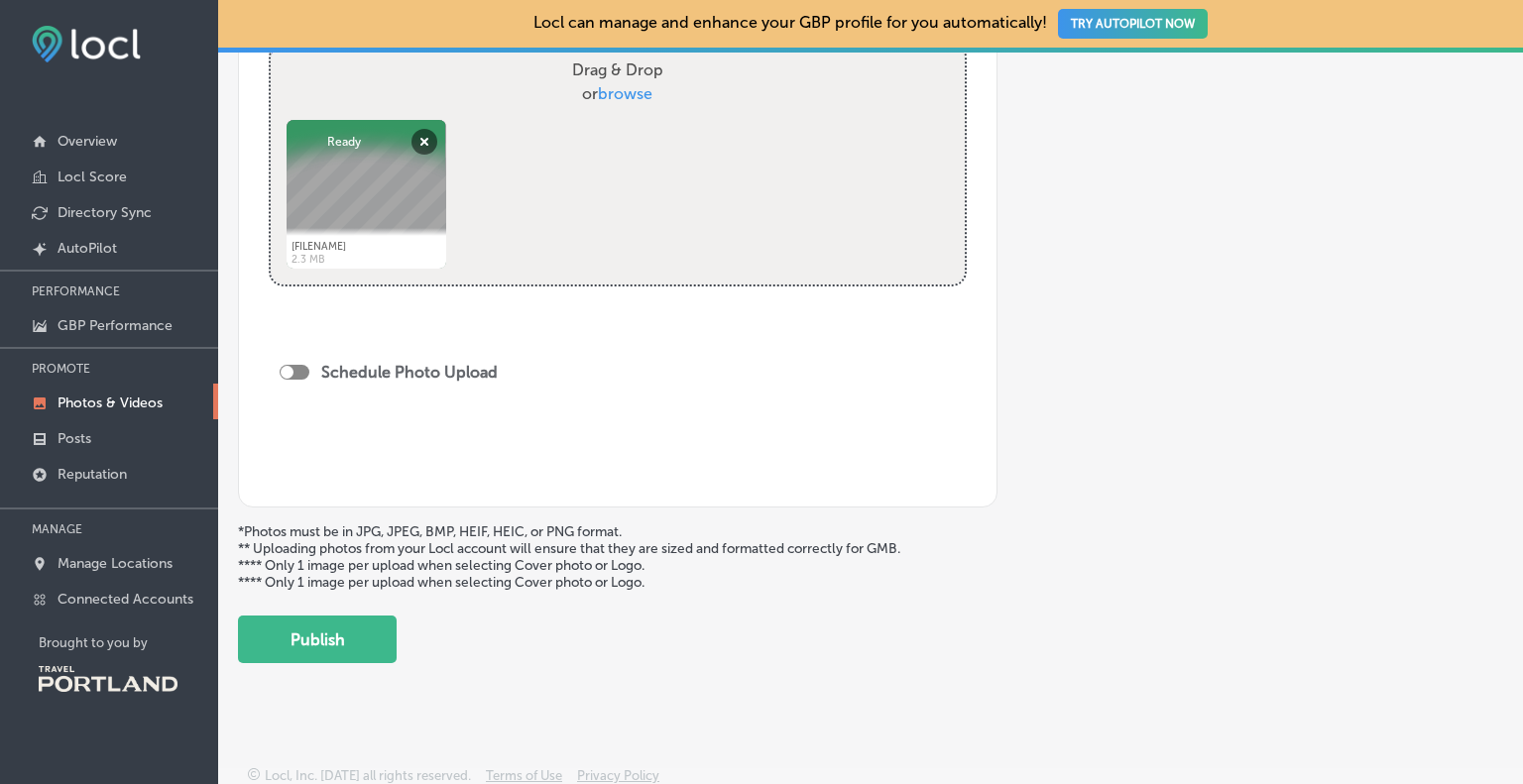 scroll, scrollTop: 563, scrollLeft: 0, axis: vertical 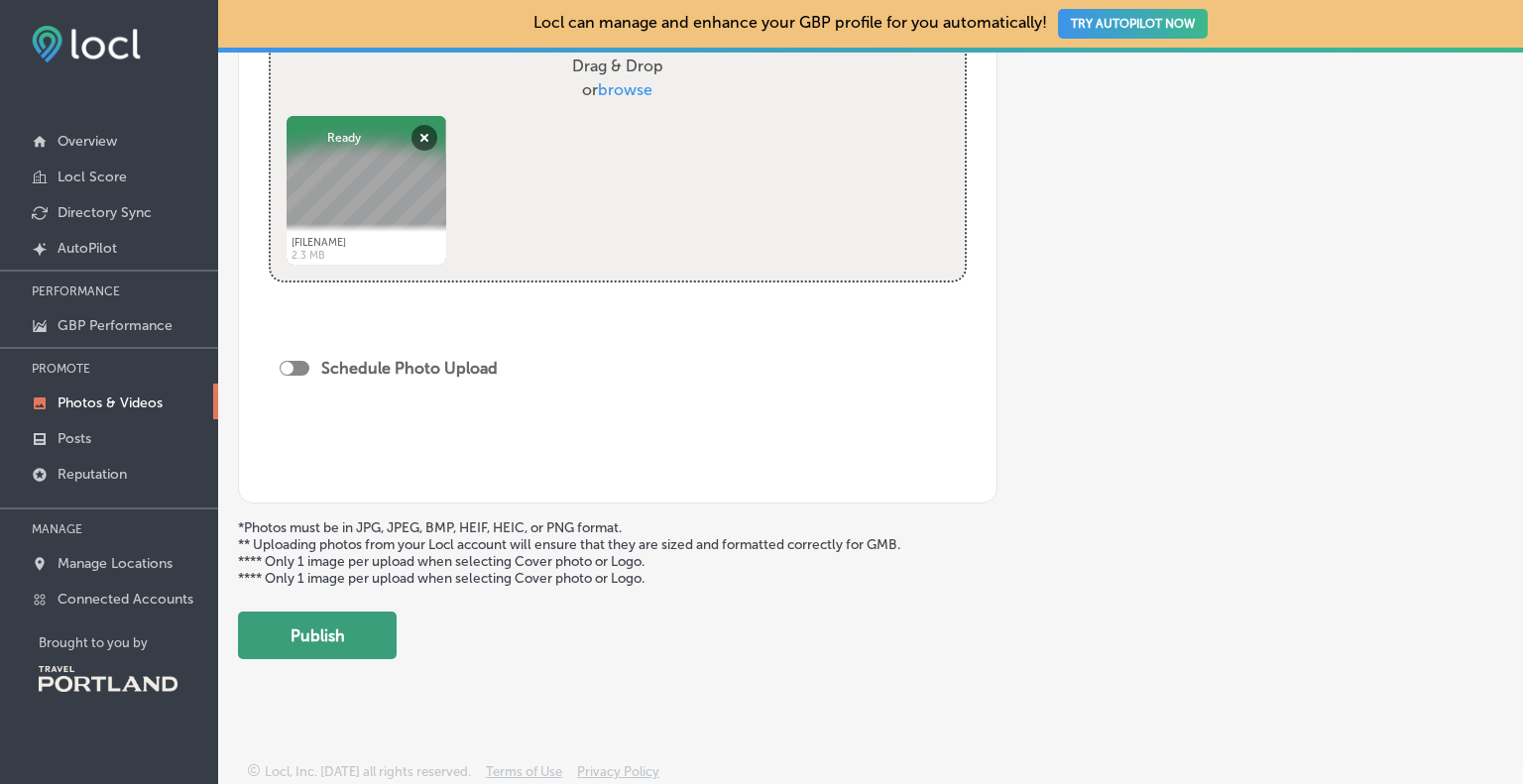 click on "Publish" at bounding box center [317, 635] 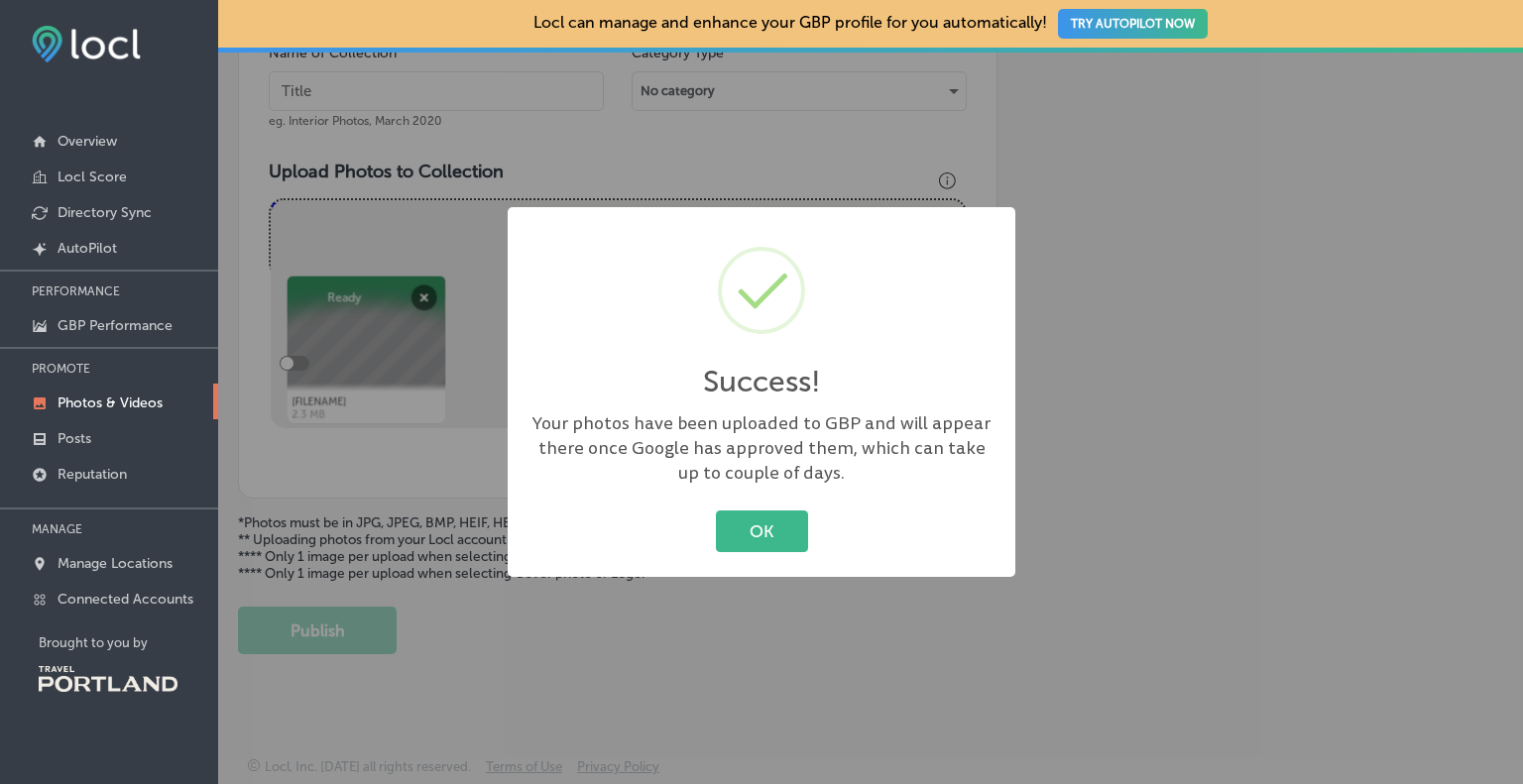 scroll, scrollTop: 398, scrollLeft: 0, axis: vertical 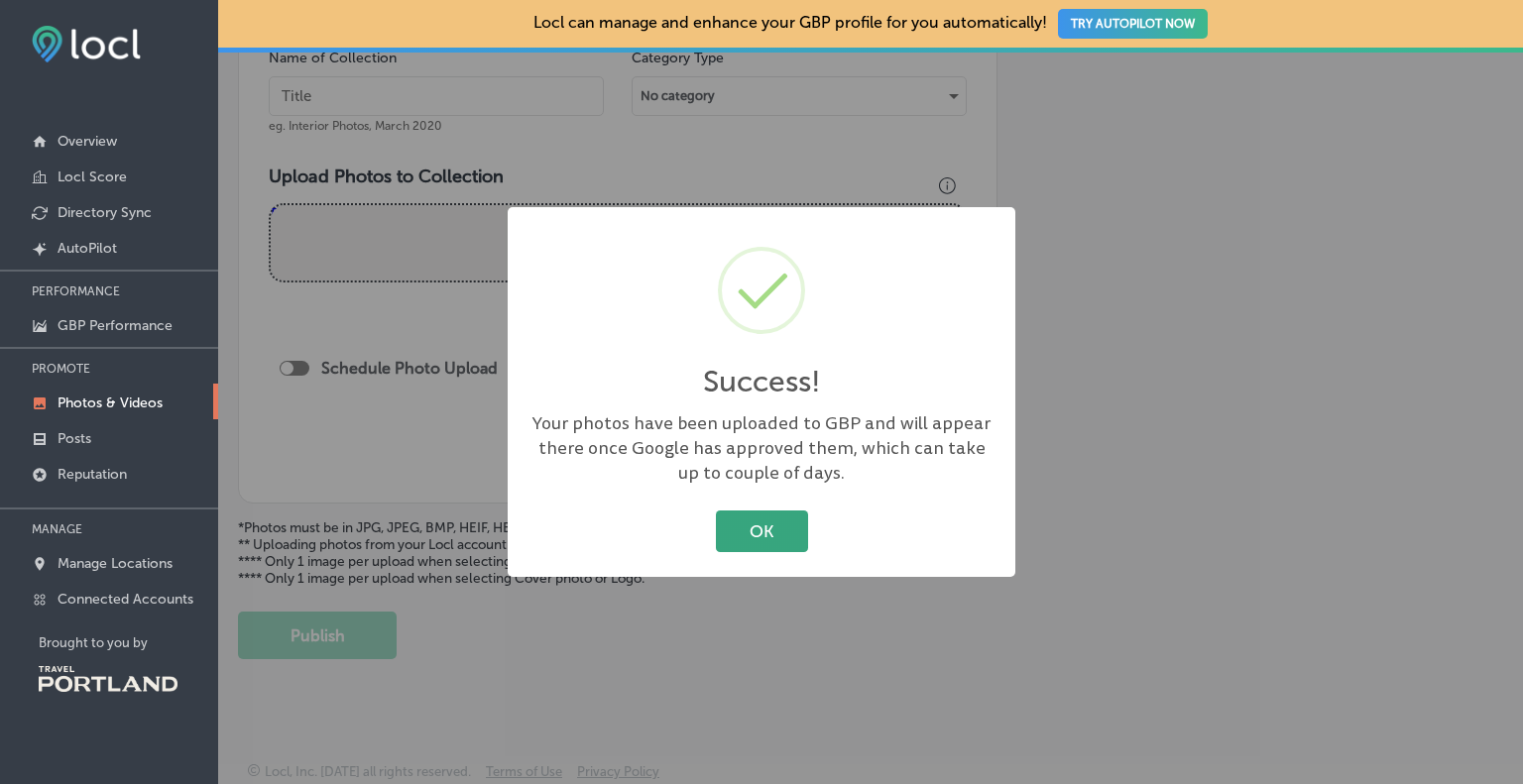 click on "OK" at bounding box center (762, 530) 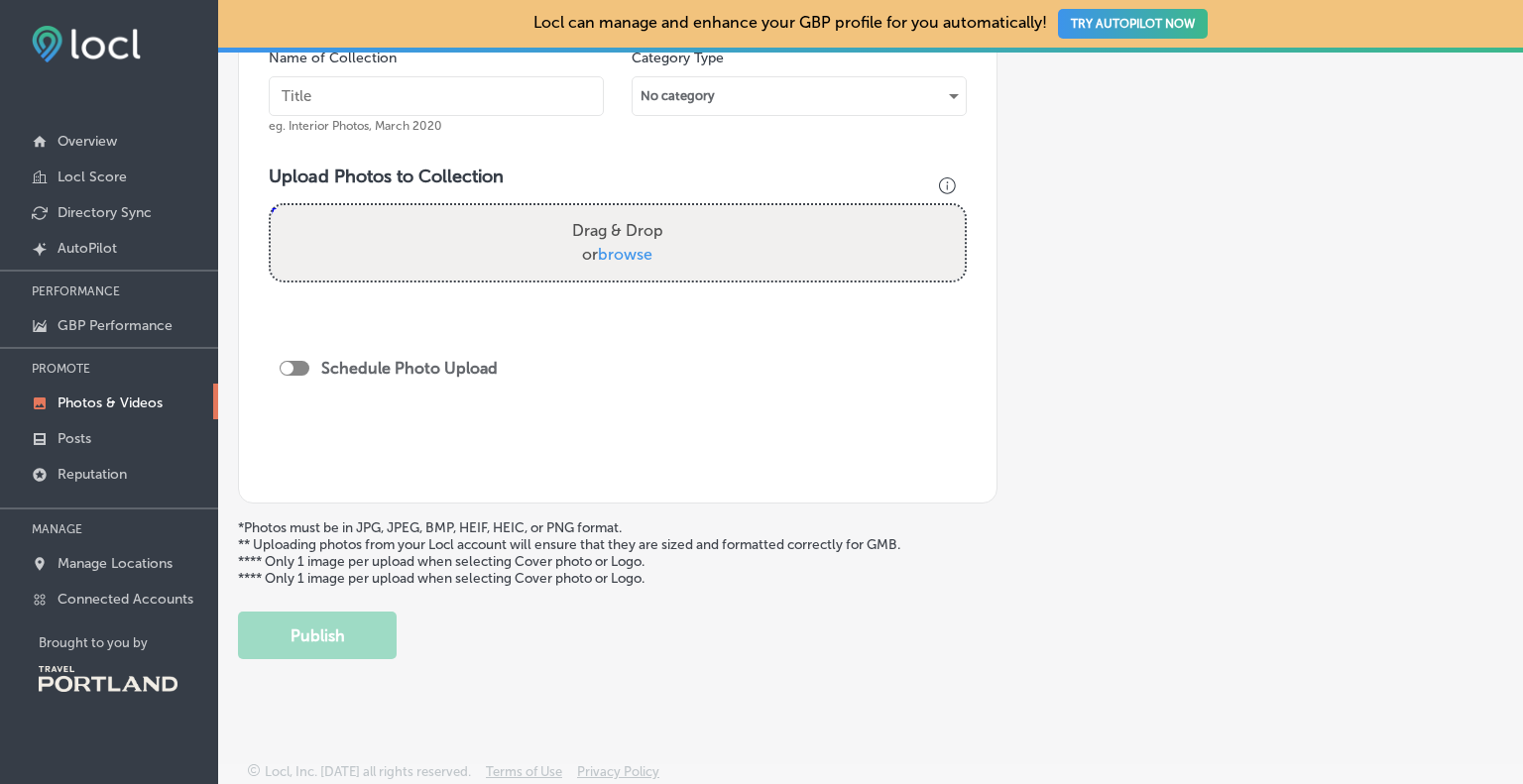 click on "Drag & Drop  or  browse" at bounding box center [618, 243] 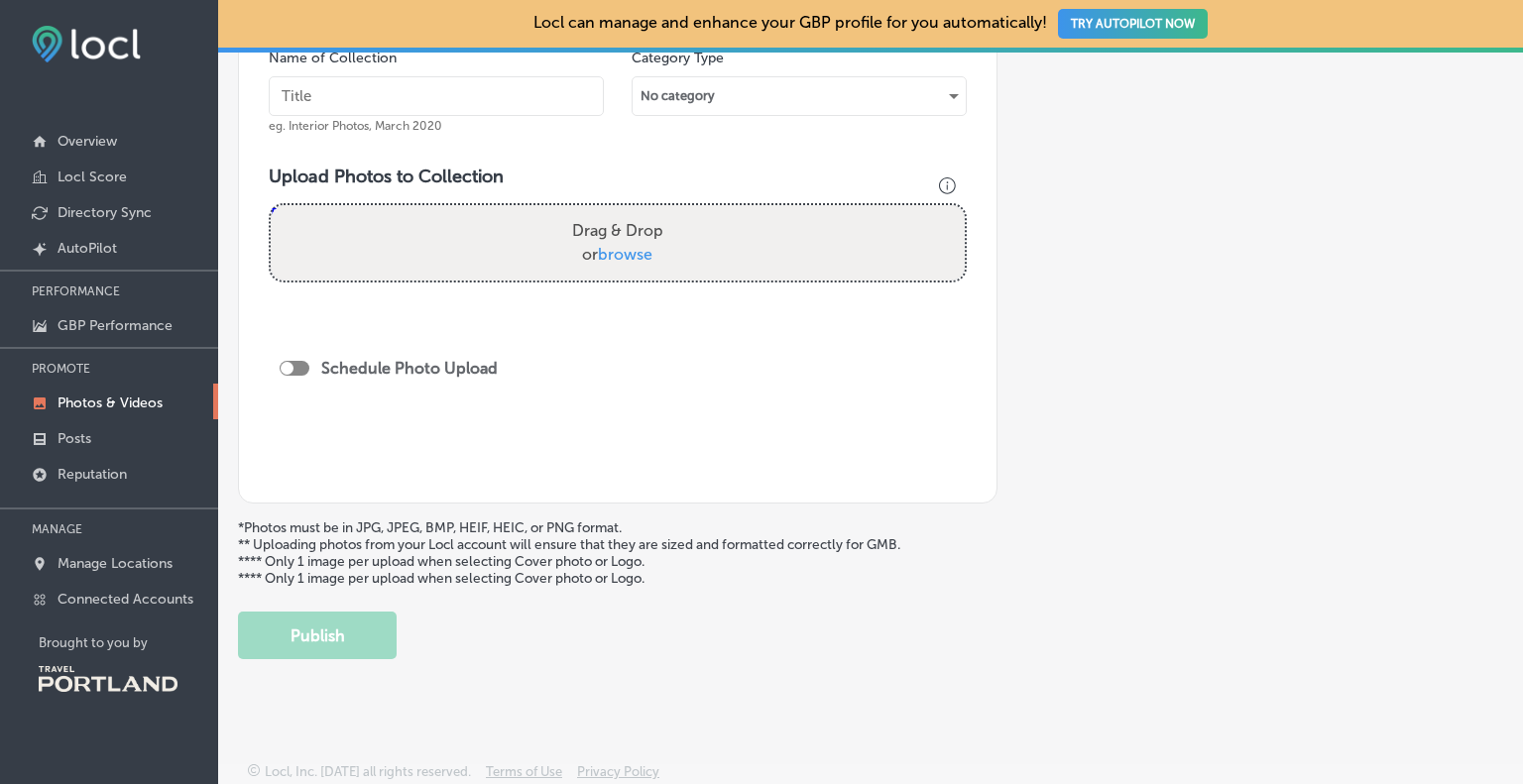 type on "C:\fakepath\[FILENAME]" 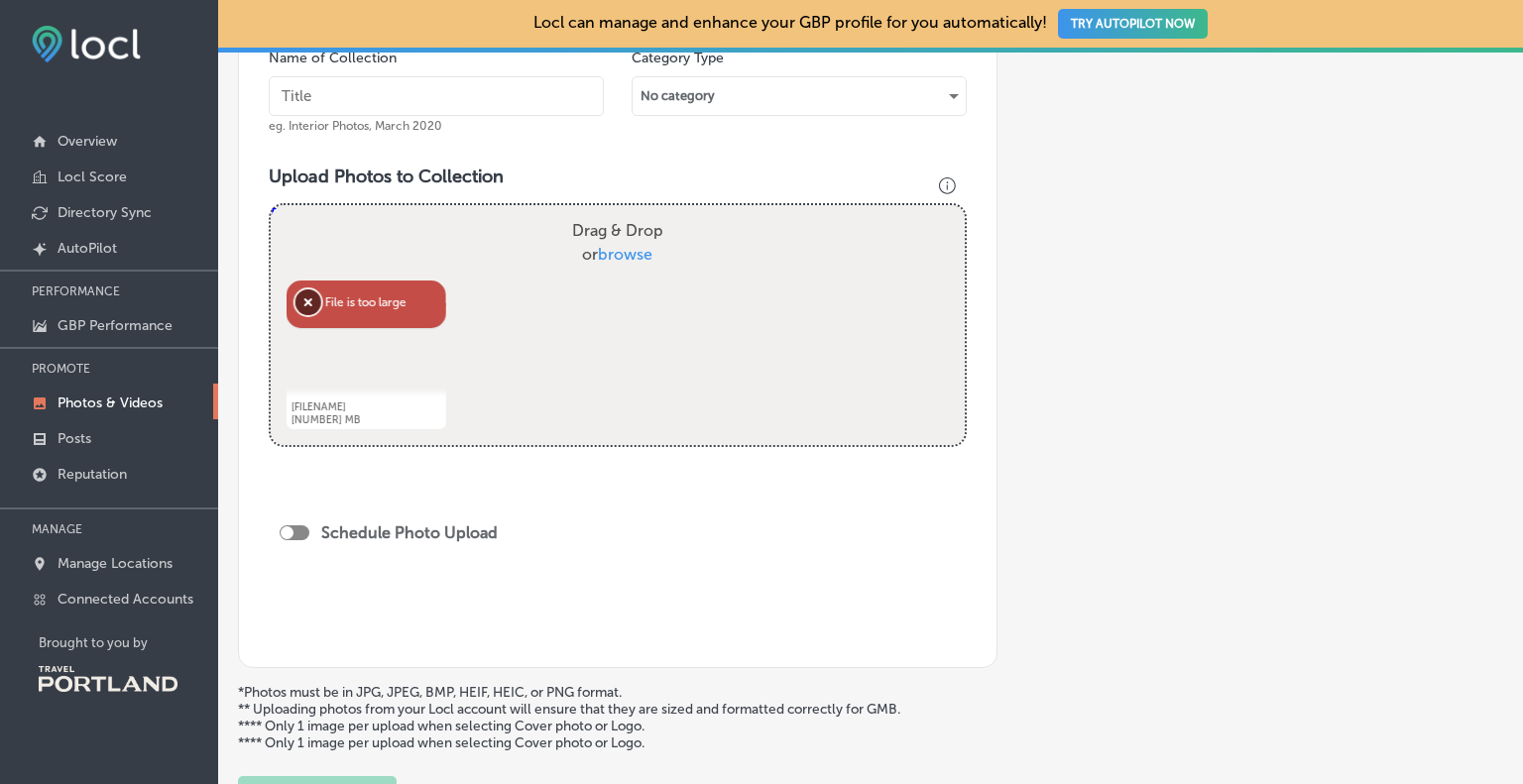 click on "Remove" at bounding box center [308, 302] 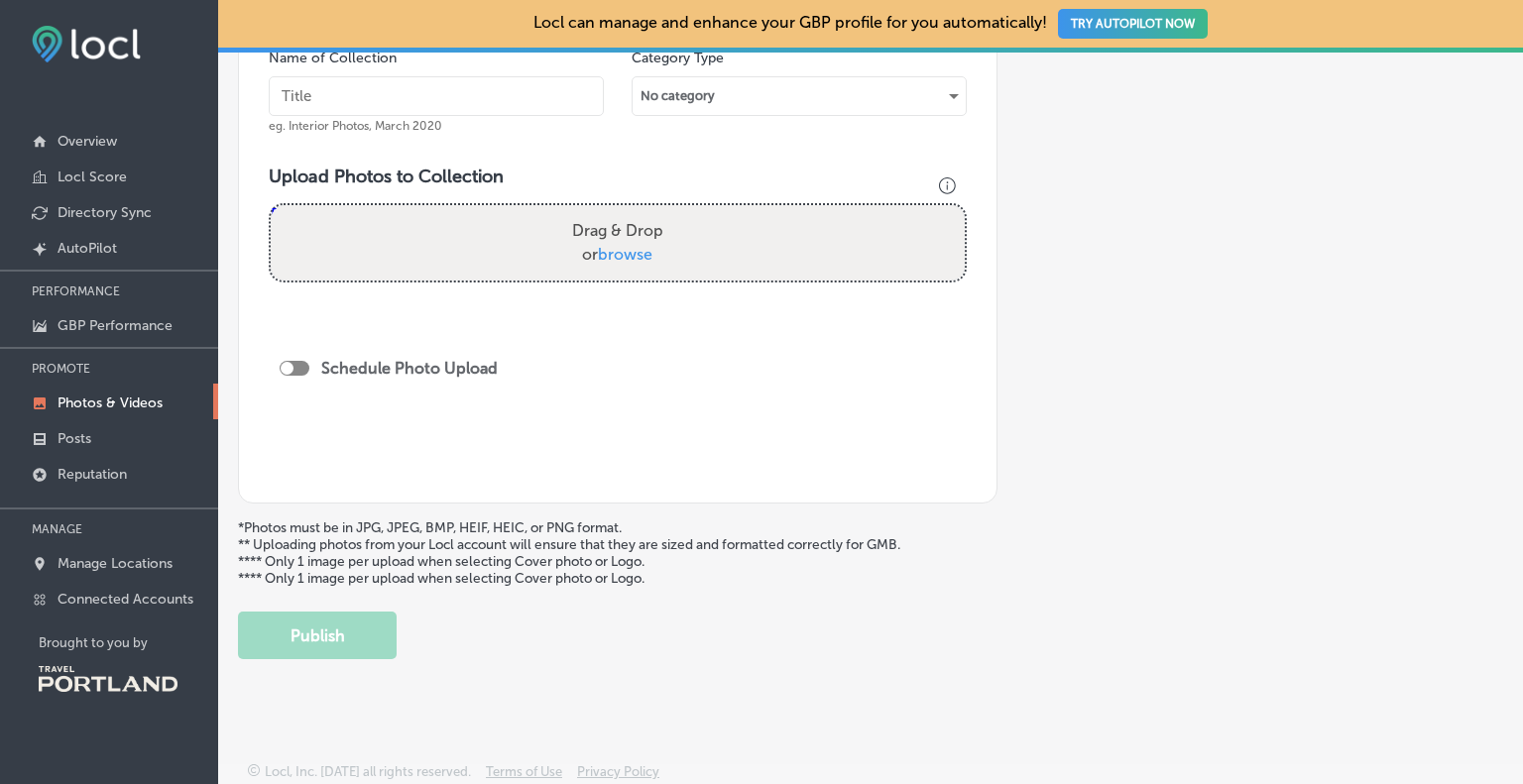 click on "Drag & Drop  or  browse" at bounding box center (618, 243) 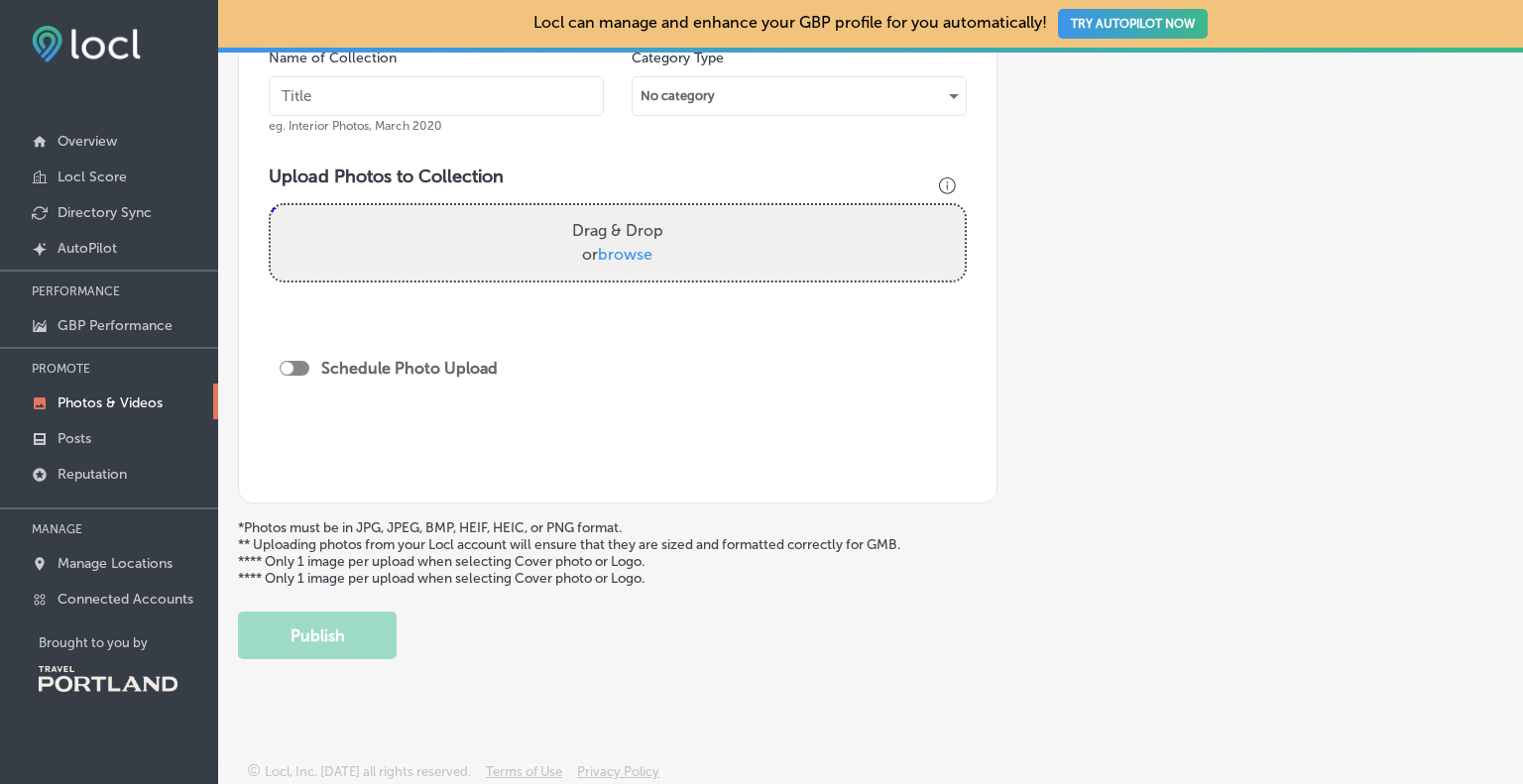 type on "C:\fakepath\[FILENAME]" 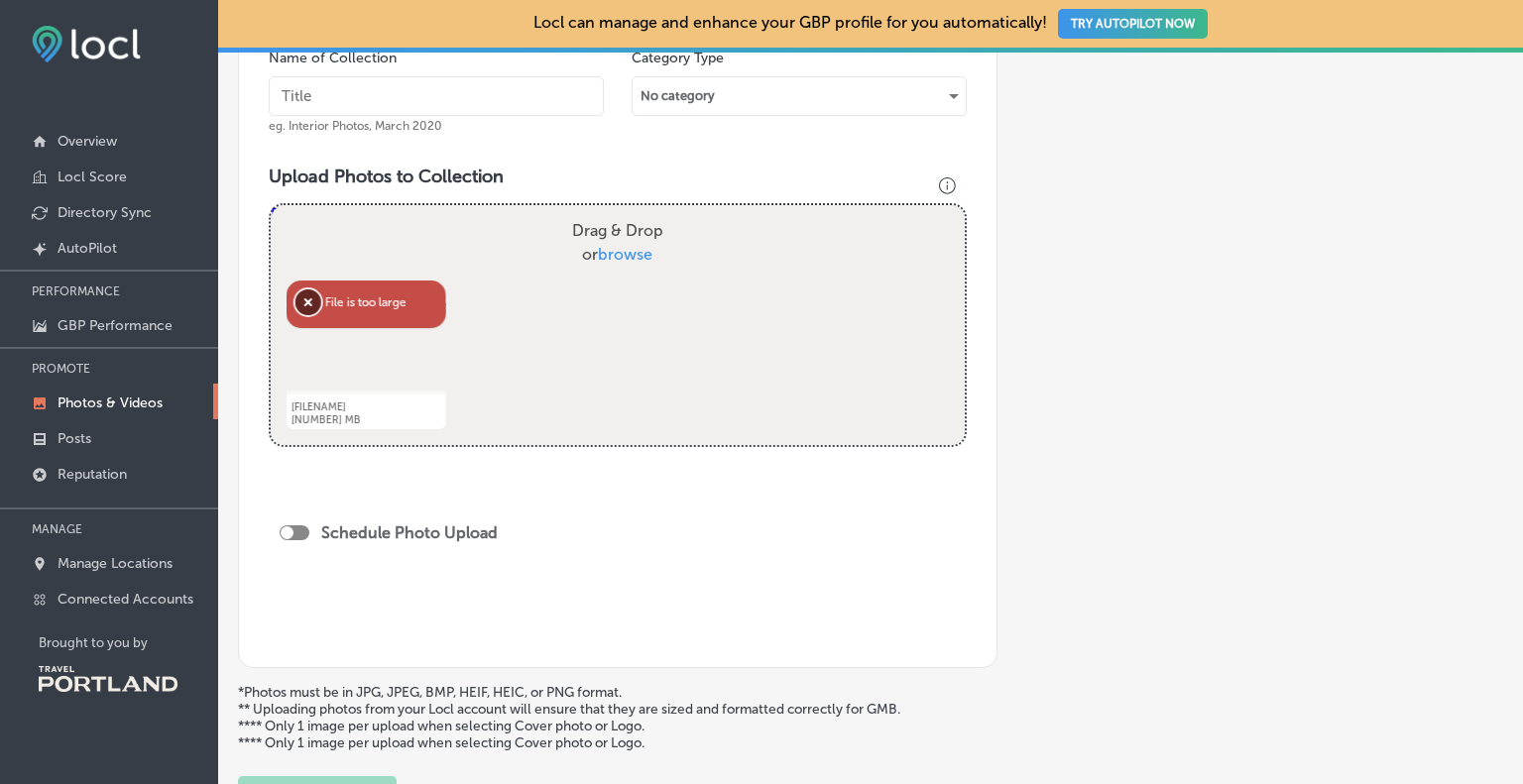 click on "Remove" at bounding box center [308, 302] 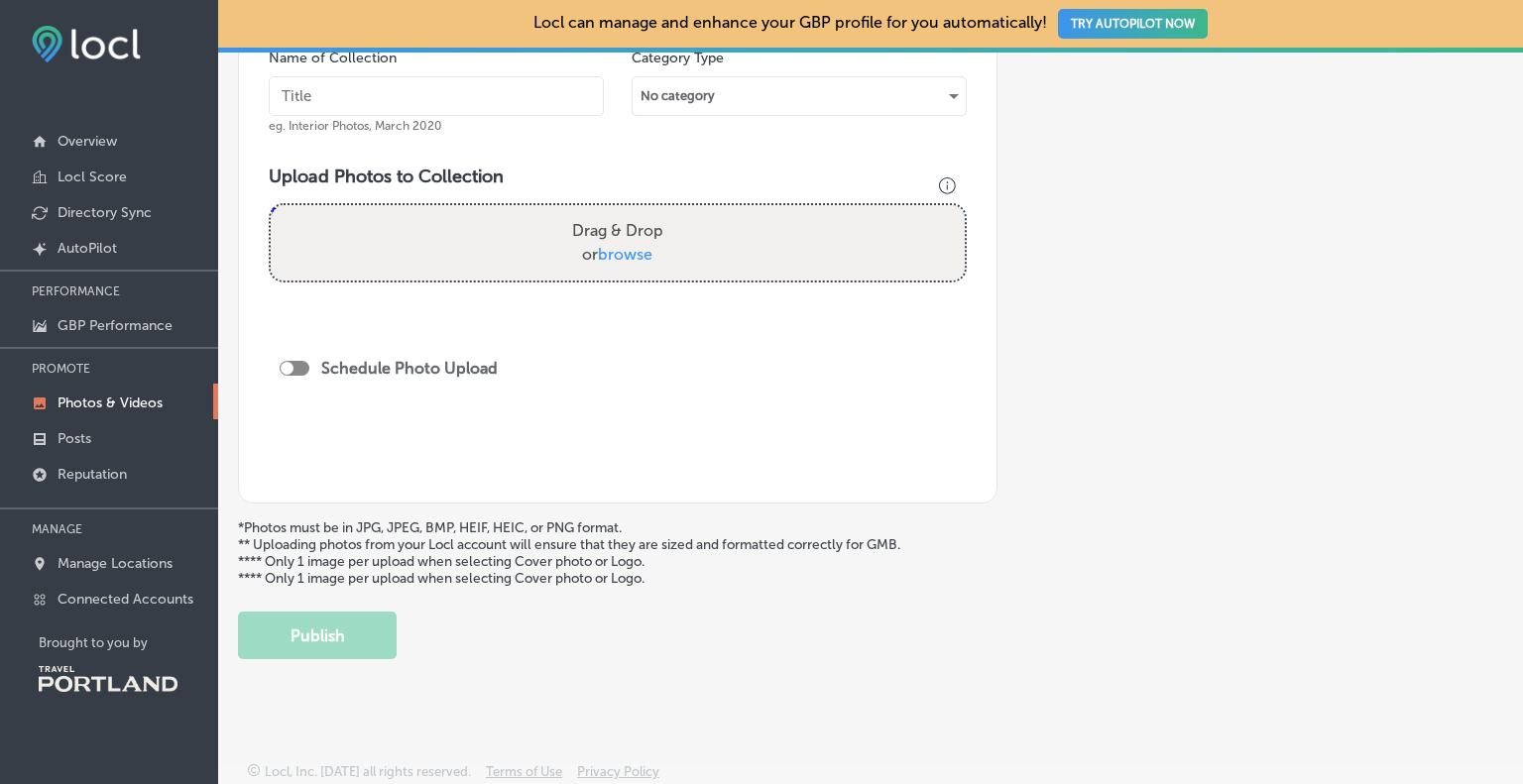 click on "Drag & Drop  or  browse" at bounding box center [618, 243] 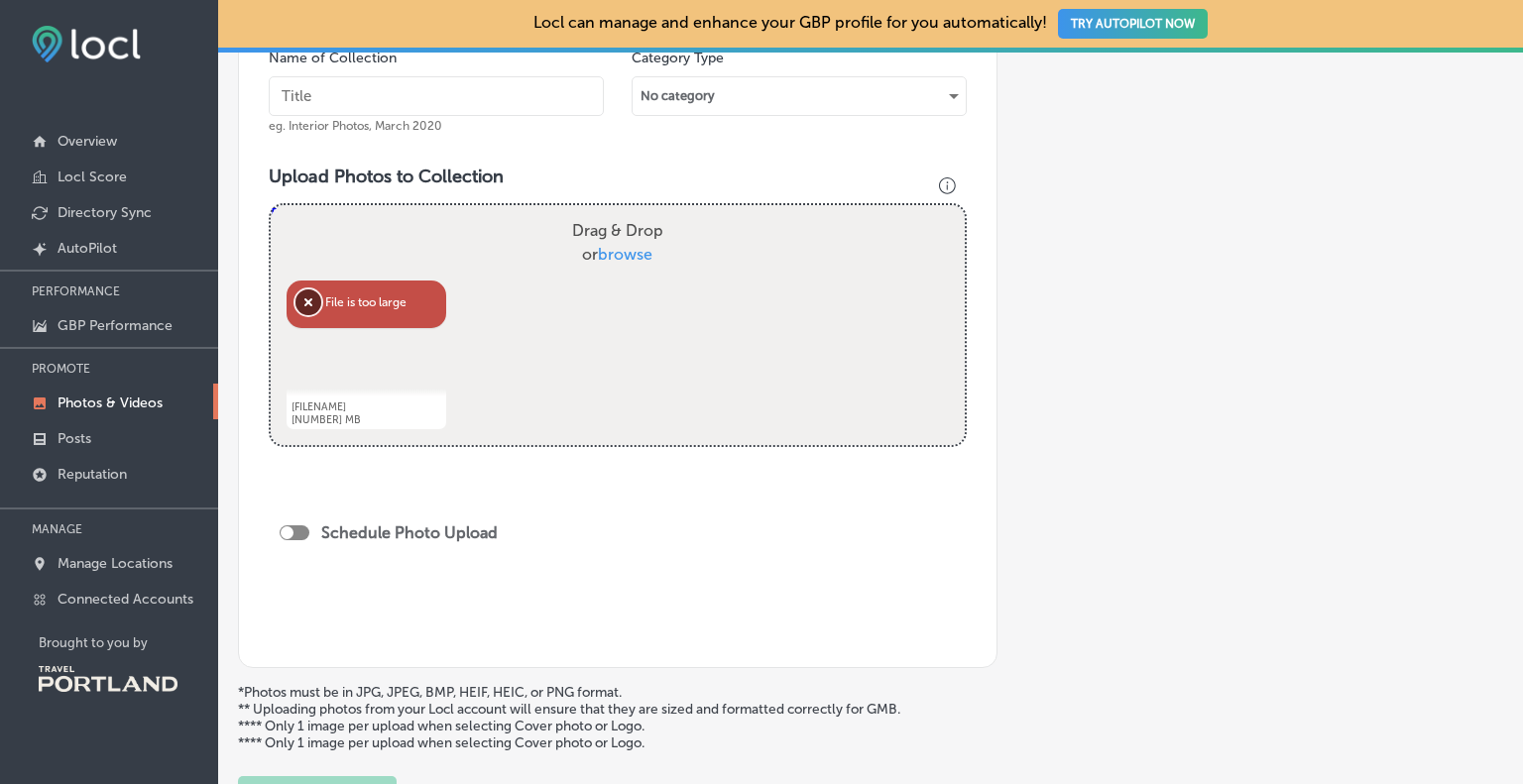 click on "Remove" at bounding box center (308, 302) 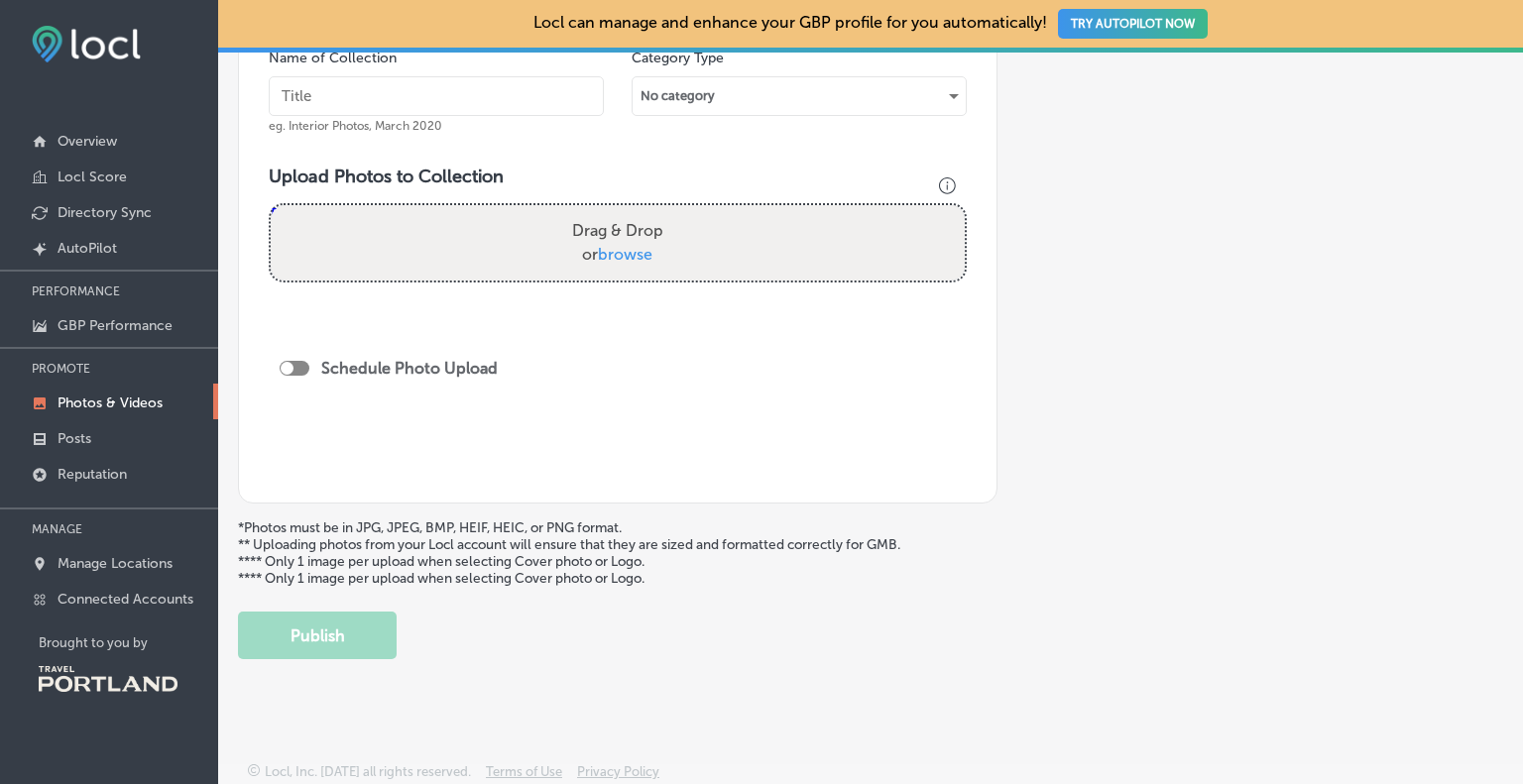click on "Drag & Drop  or  browse" at bounding box center [618, 243] 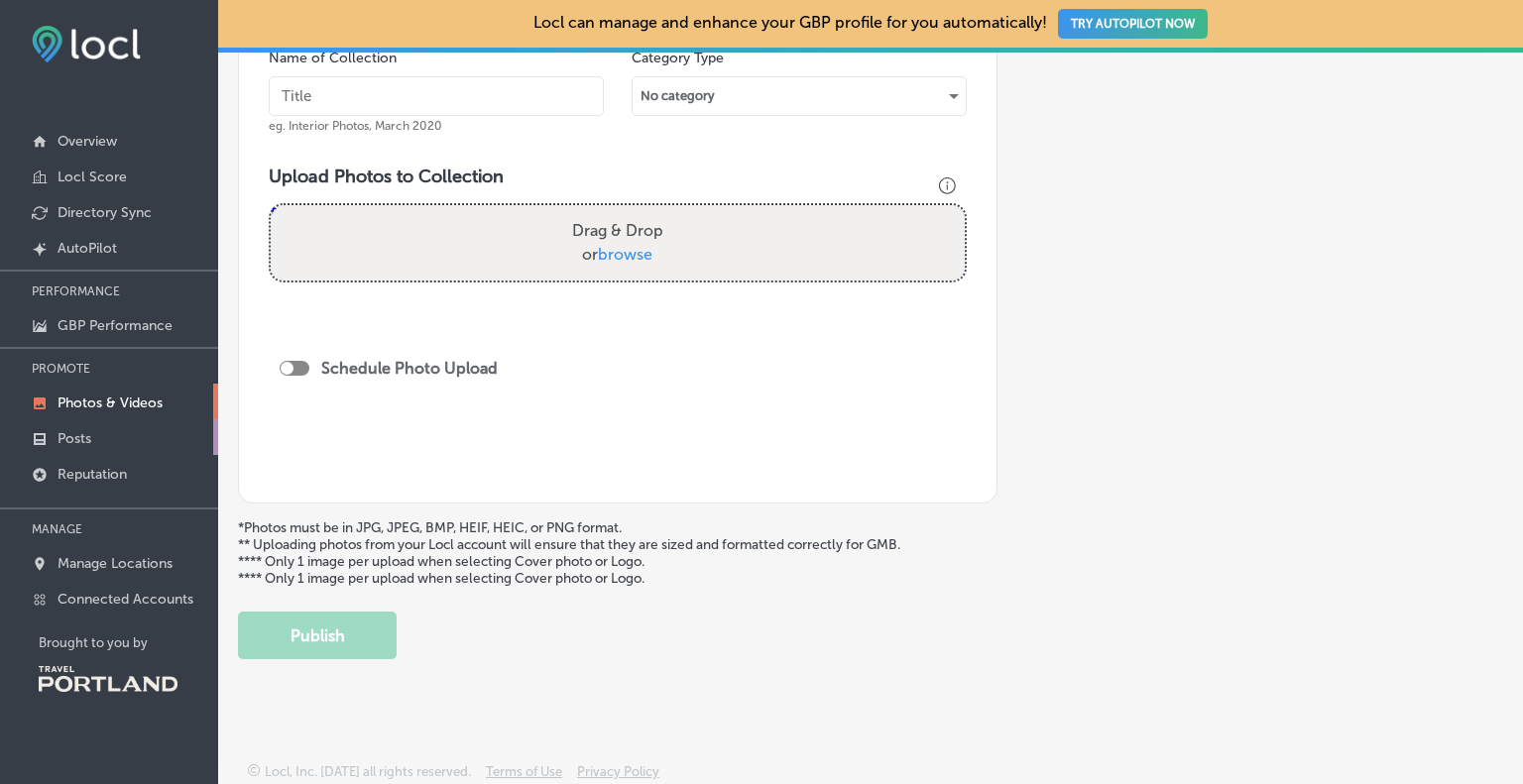 click on "Posts" at bounding box center [109, 437] 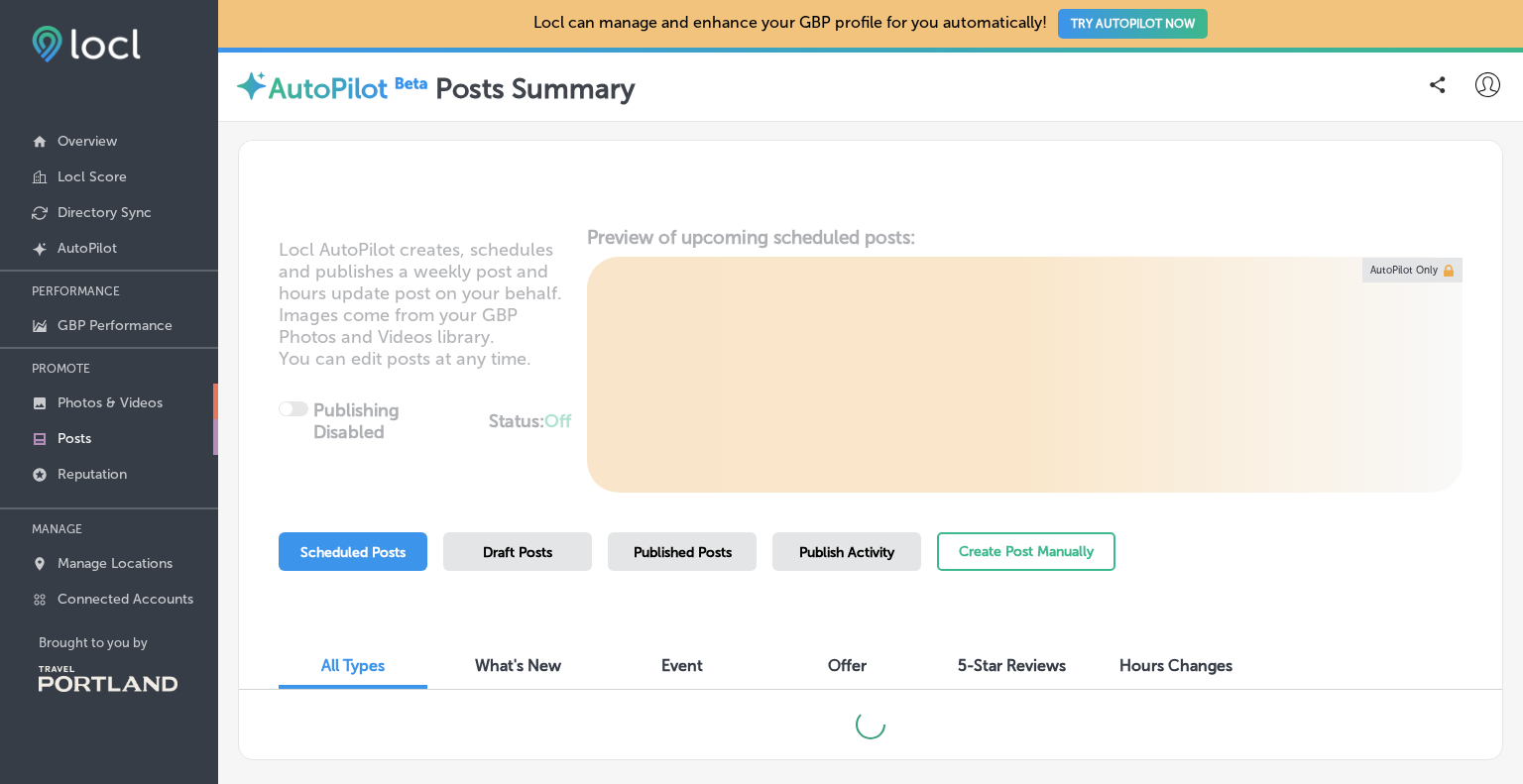 click on "Photos & Videos" at bounding box center (109, 401) 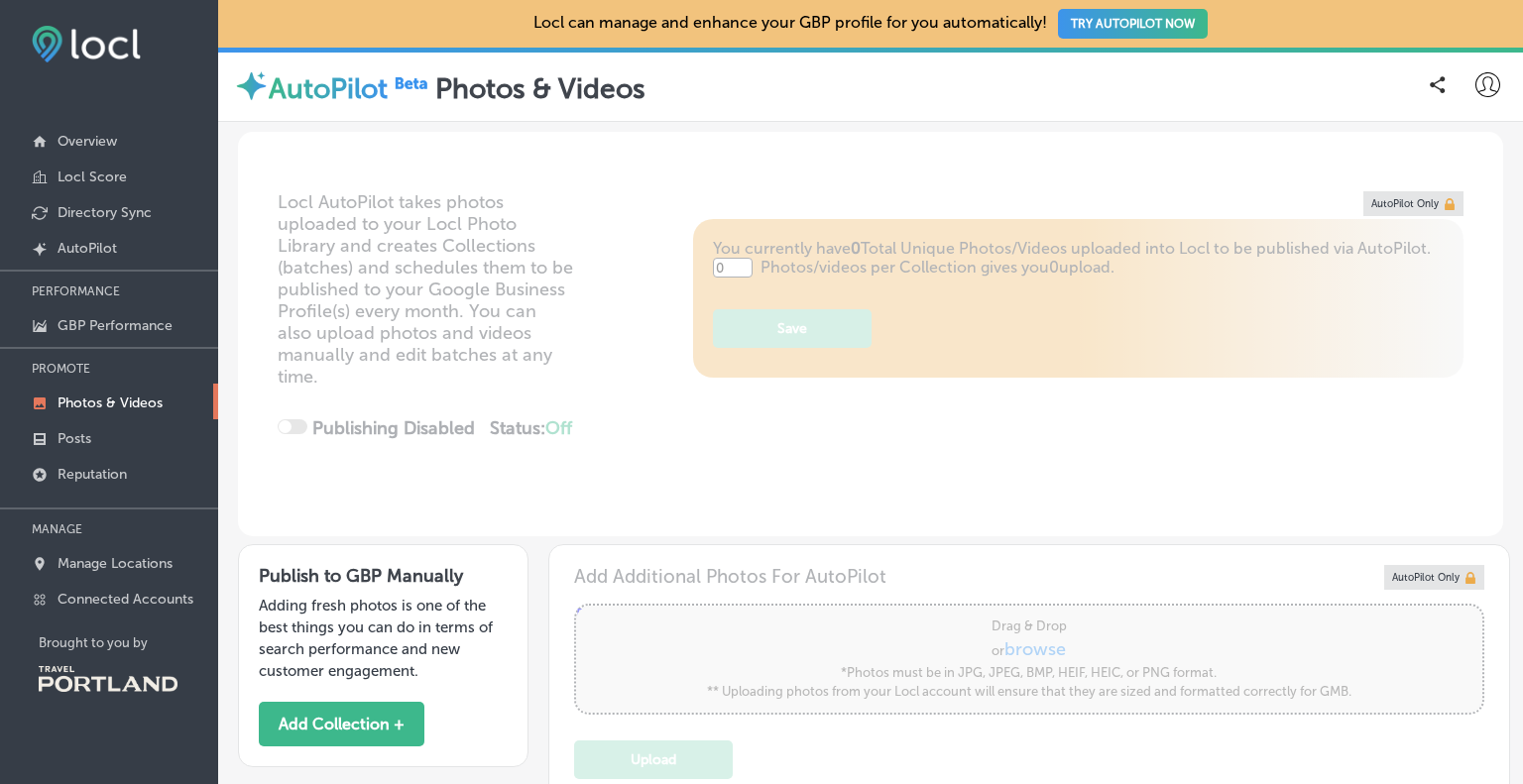 type on "5" 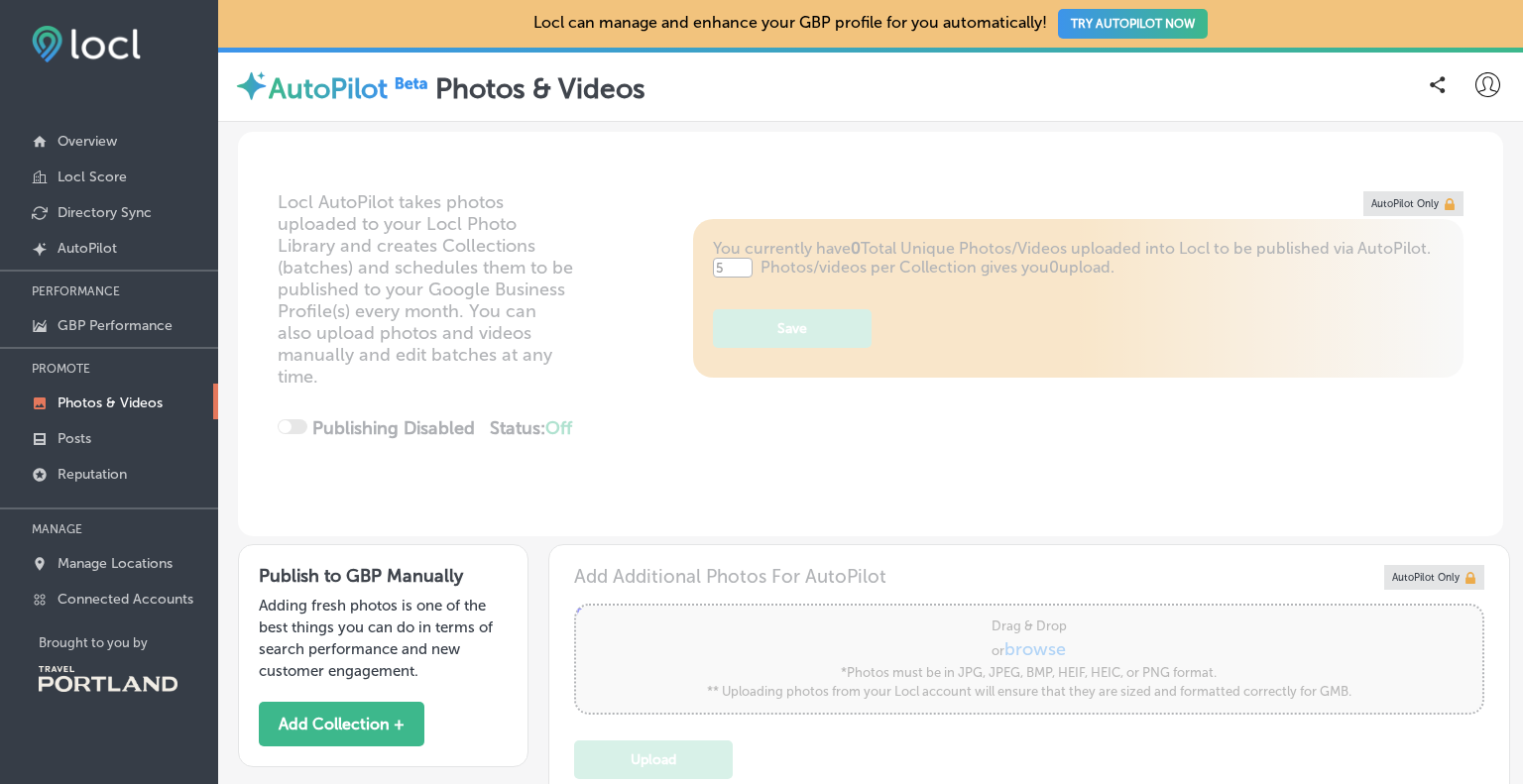 scroll, scrollTop: 464, scrollLeft: 0, axis: vertical 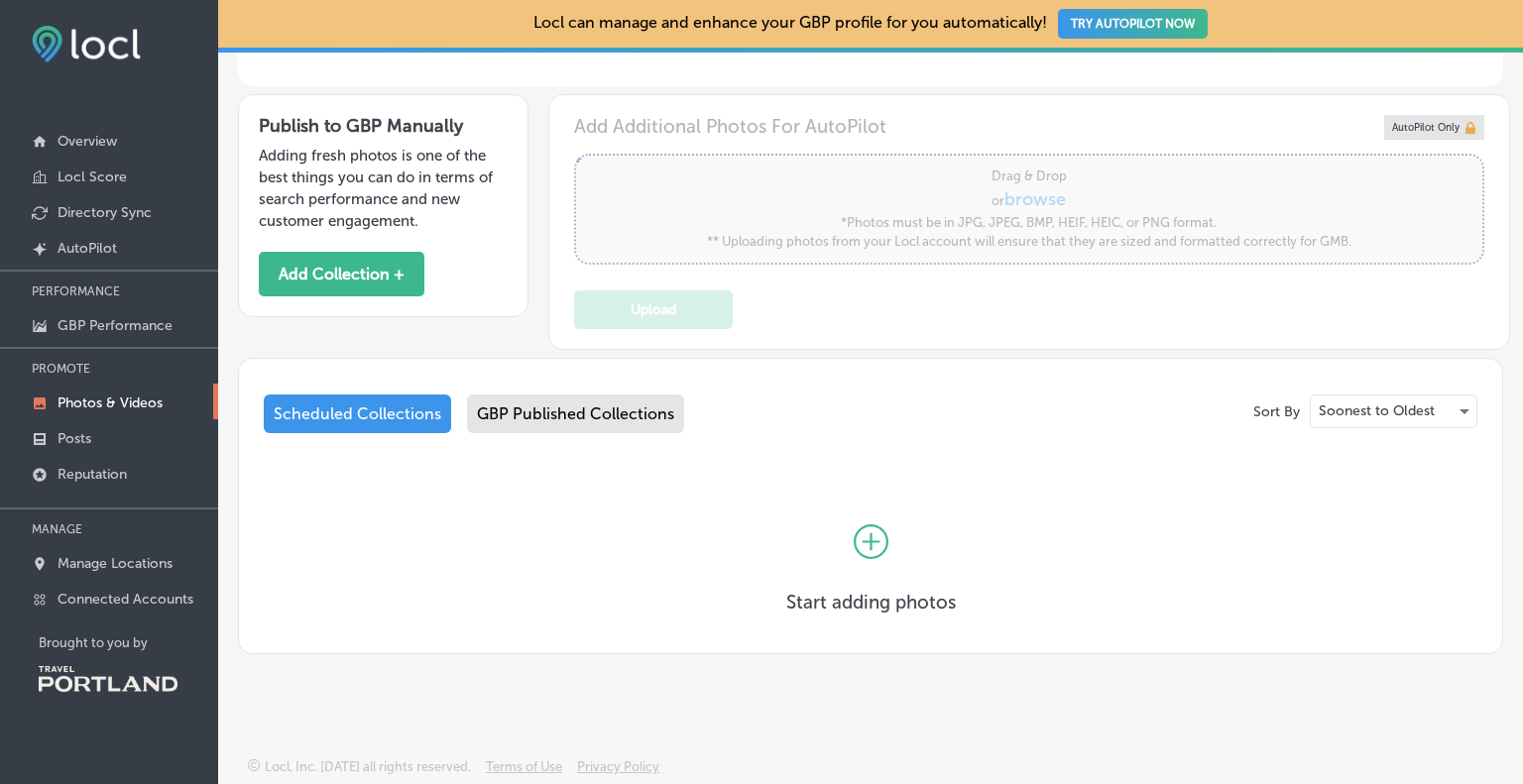 click on "GBP Published Collections" at bounding box center (575, 413) 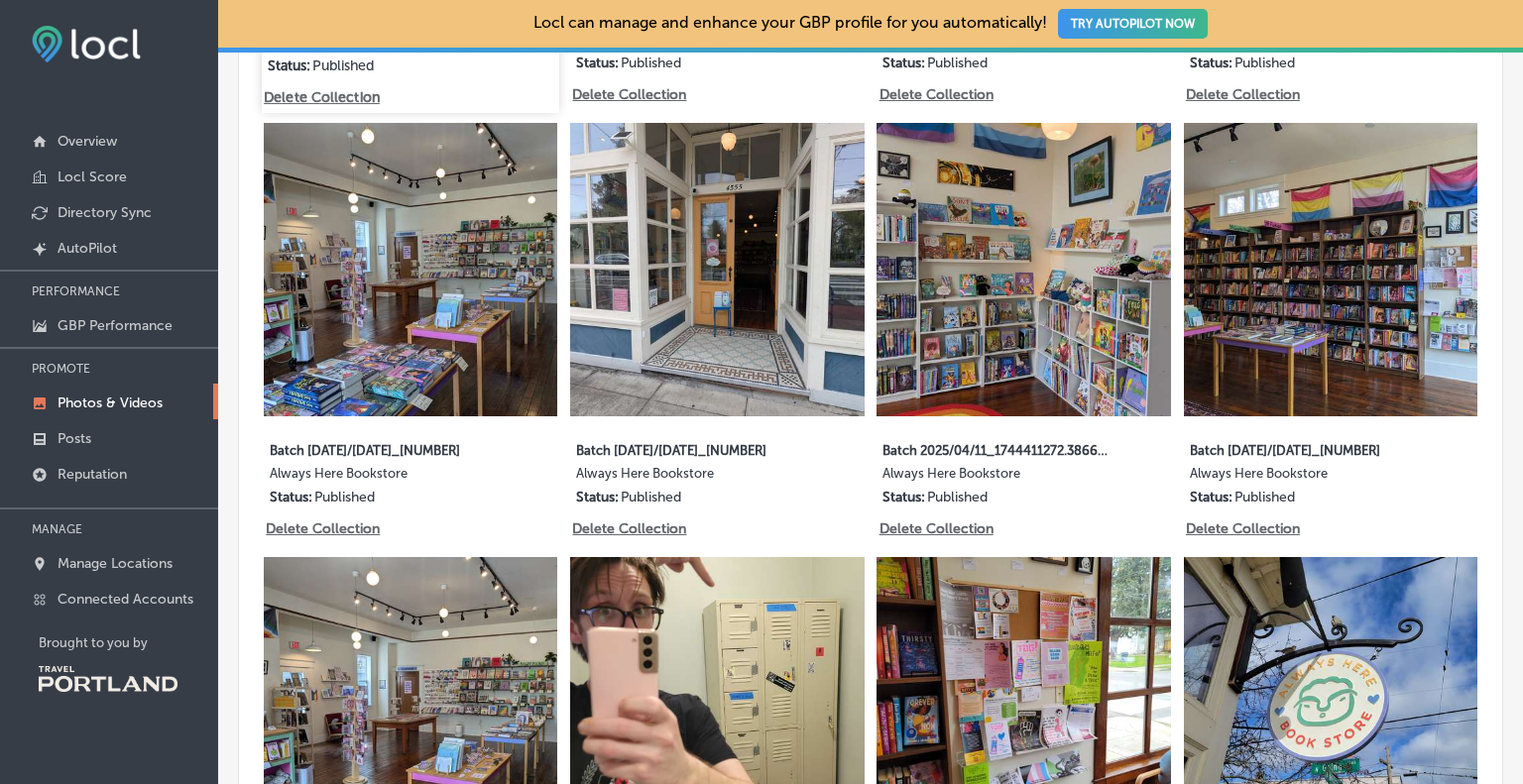 scroll, scrollTop: 1257, scrollLeft: 0, axis: vertical 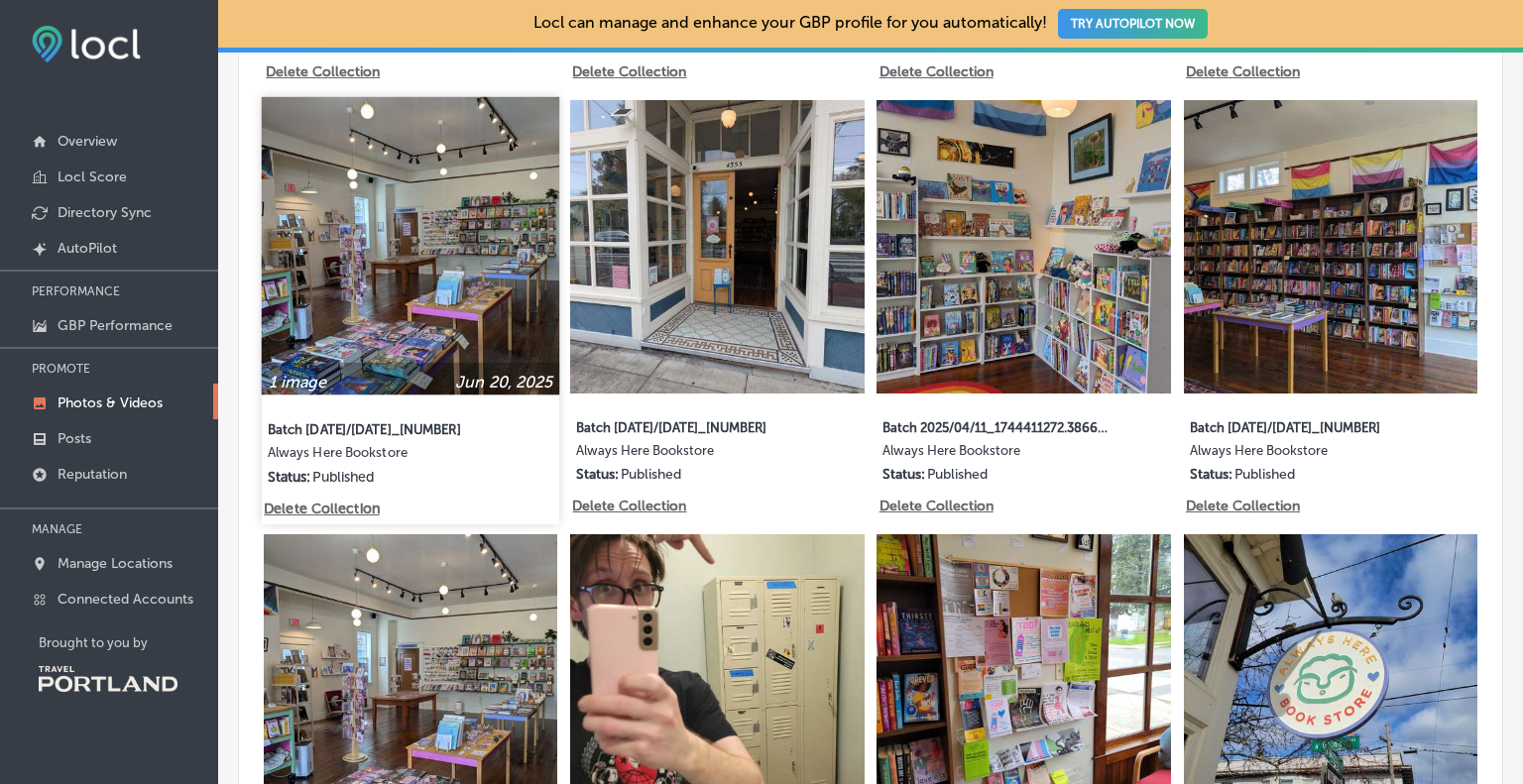 click at bounding box center (410, 246) 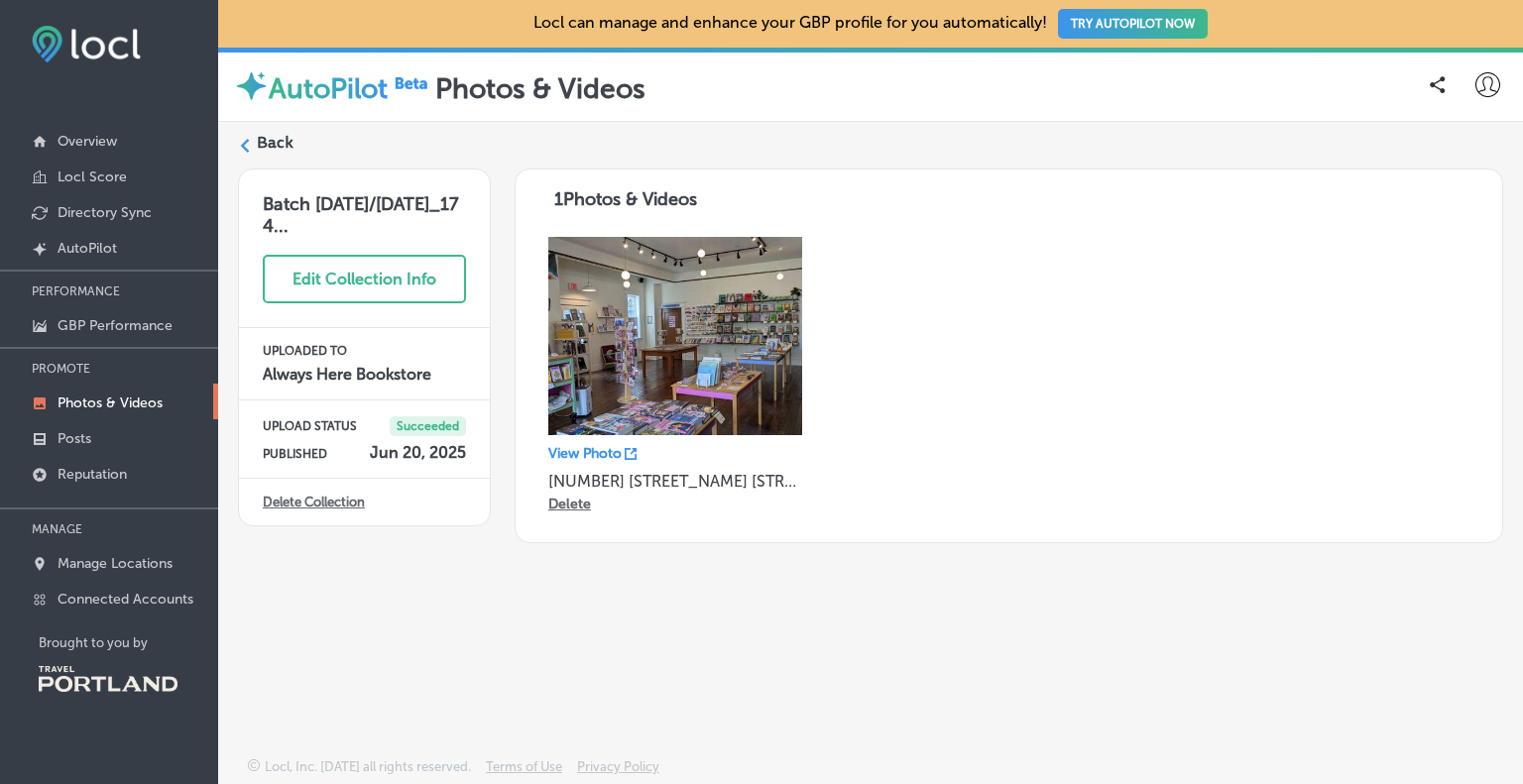 click on "View Photo" at bounding box center (585, 453) 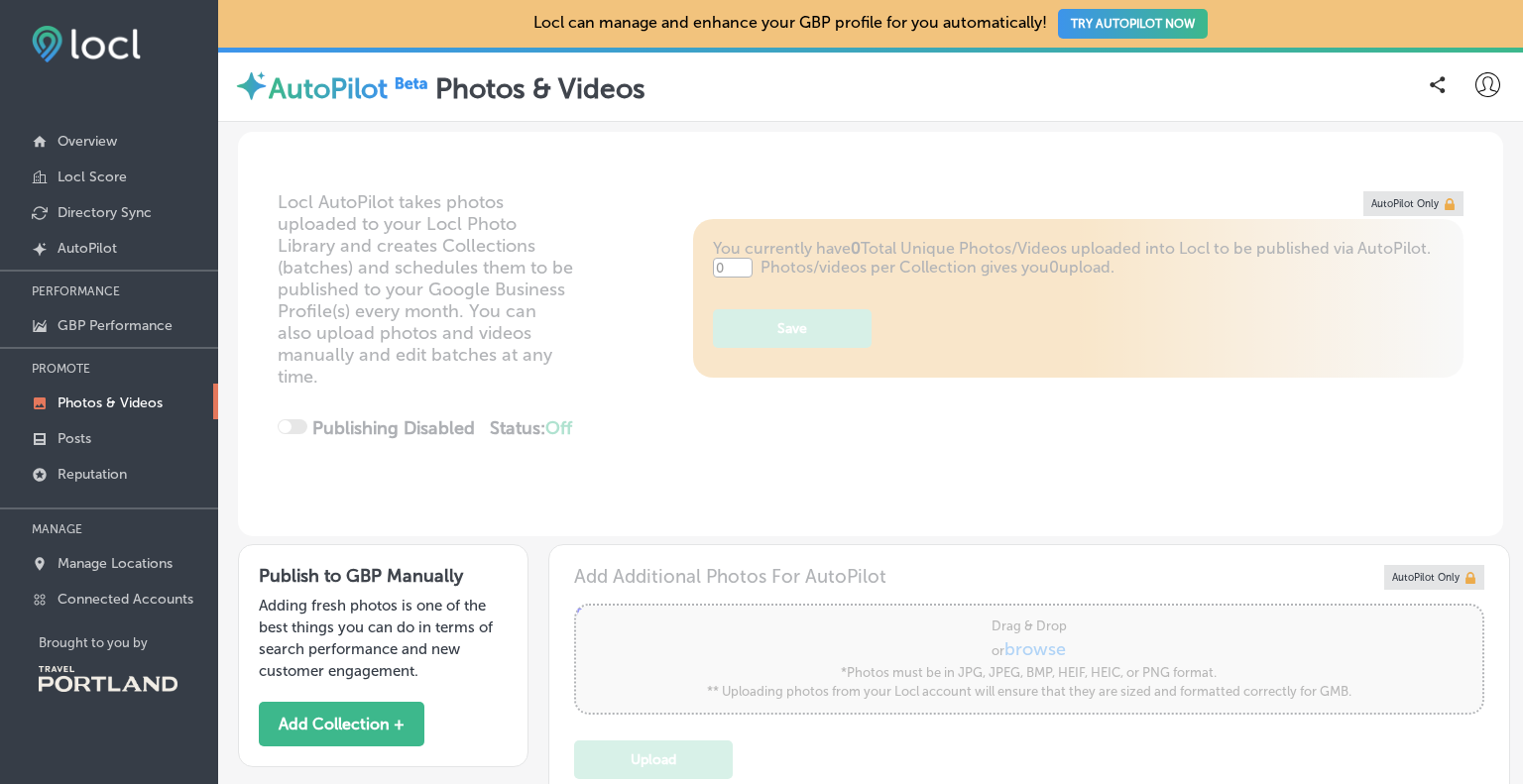 type on "5" 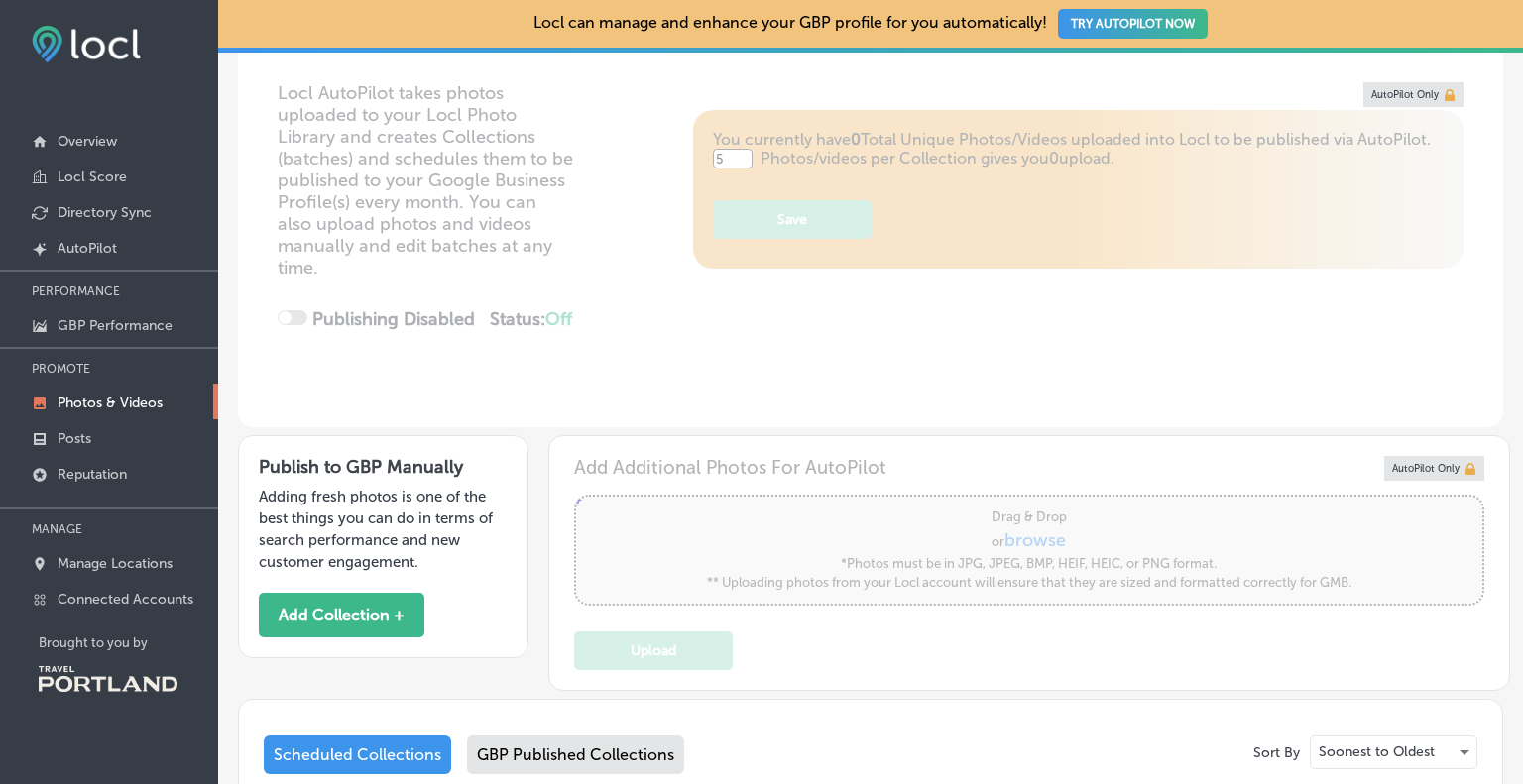 scroll, scrollTop: 464, scrollLeft: 0, axis: vertical 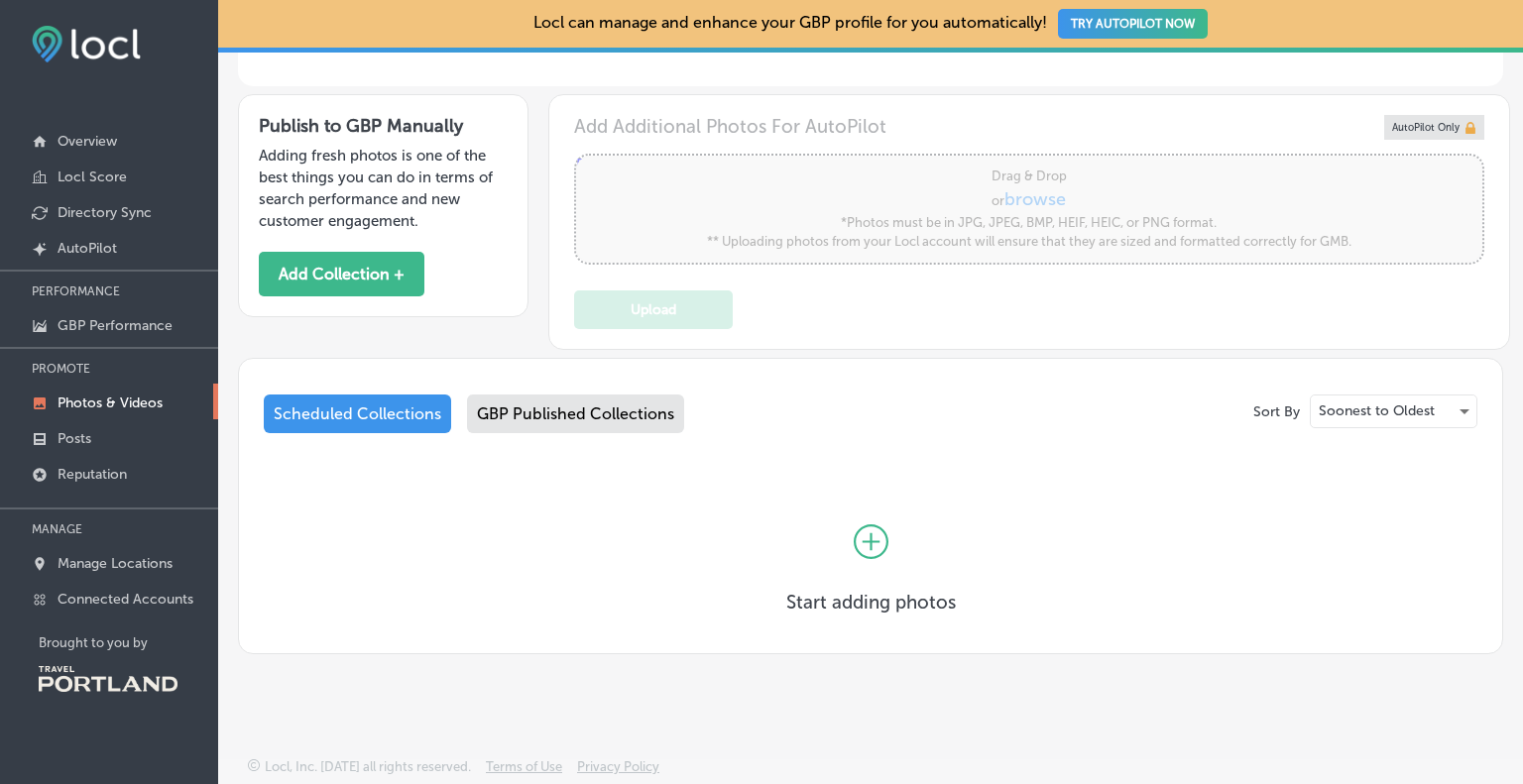click on "GBP Published Collections" at bounding box center (575, 413) 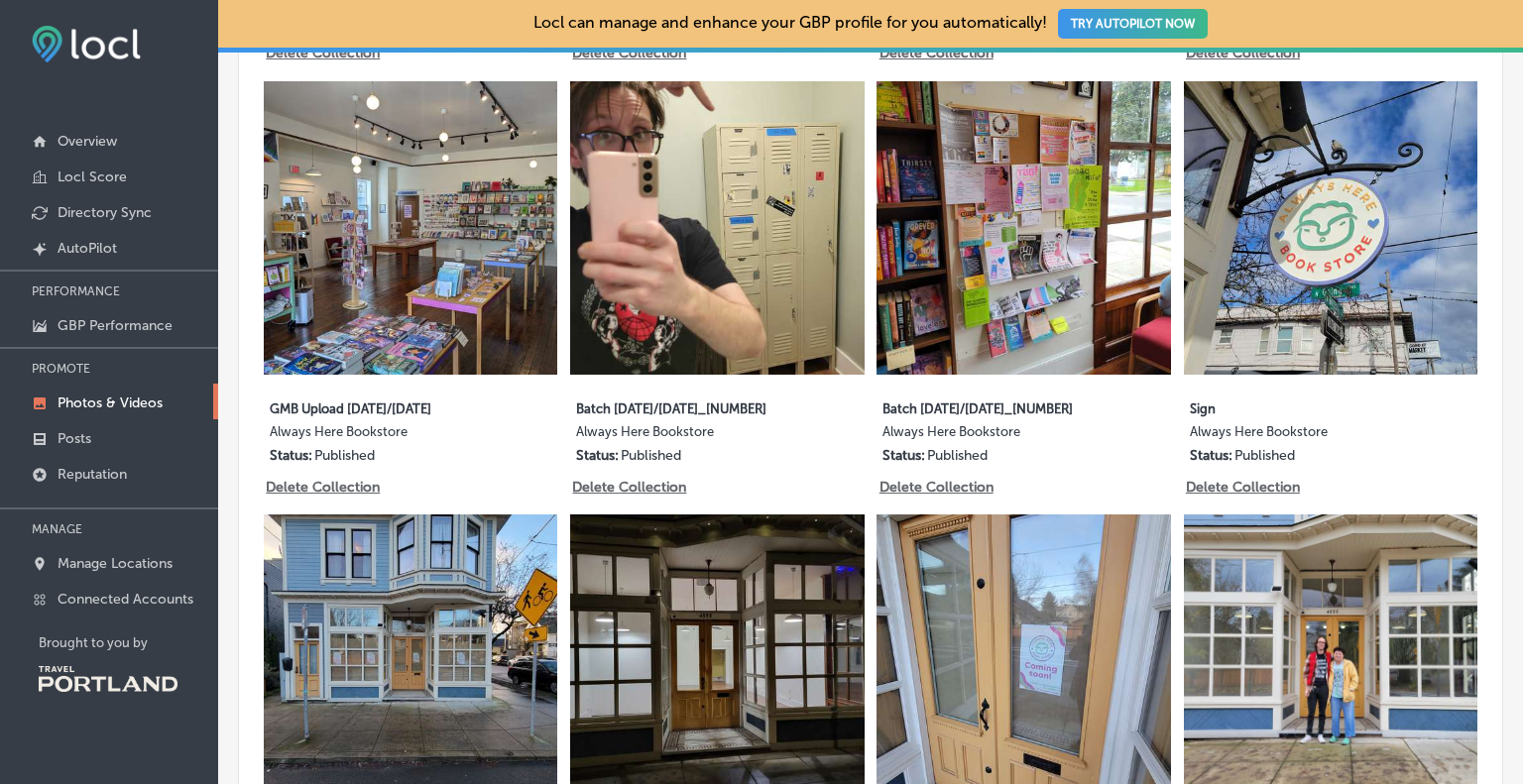 scroll, scrollTop: 1752, scrollLeft: 0, axis: vertical 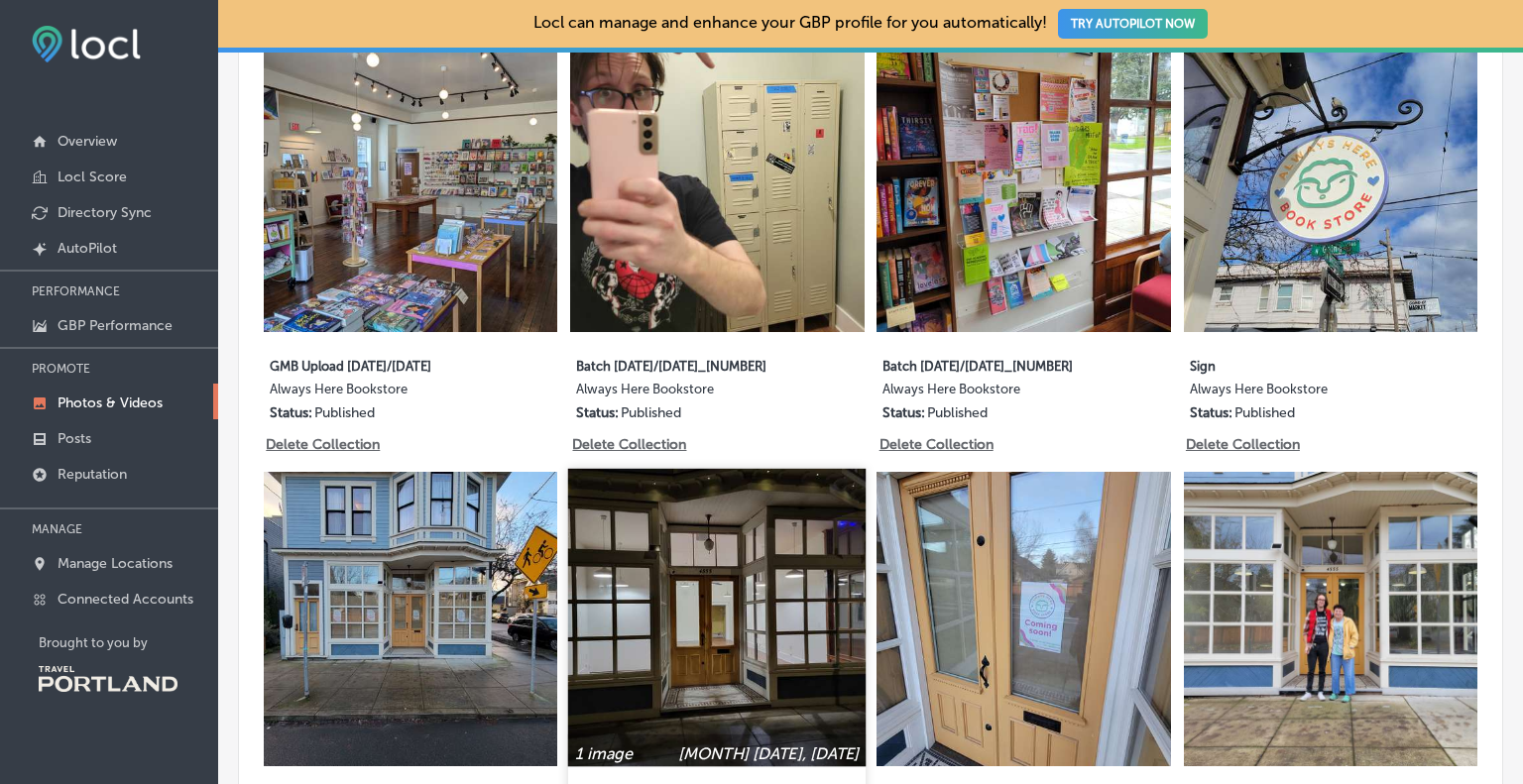 click at bounding box center [717, 617] 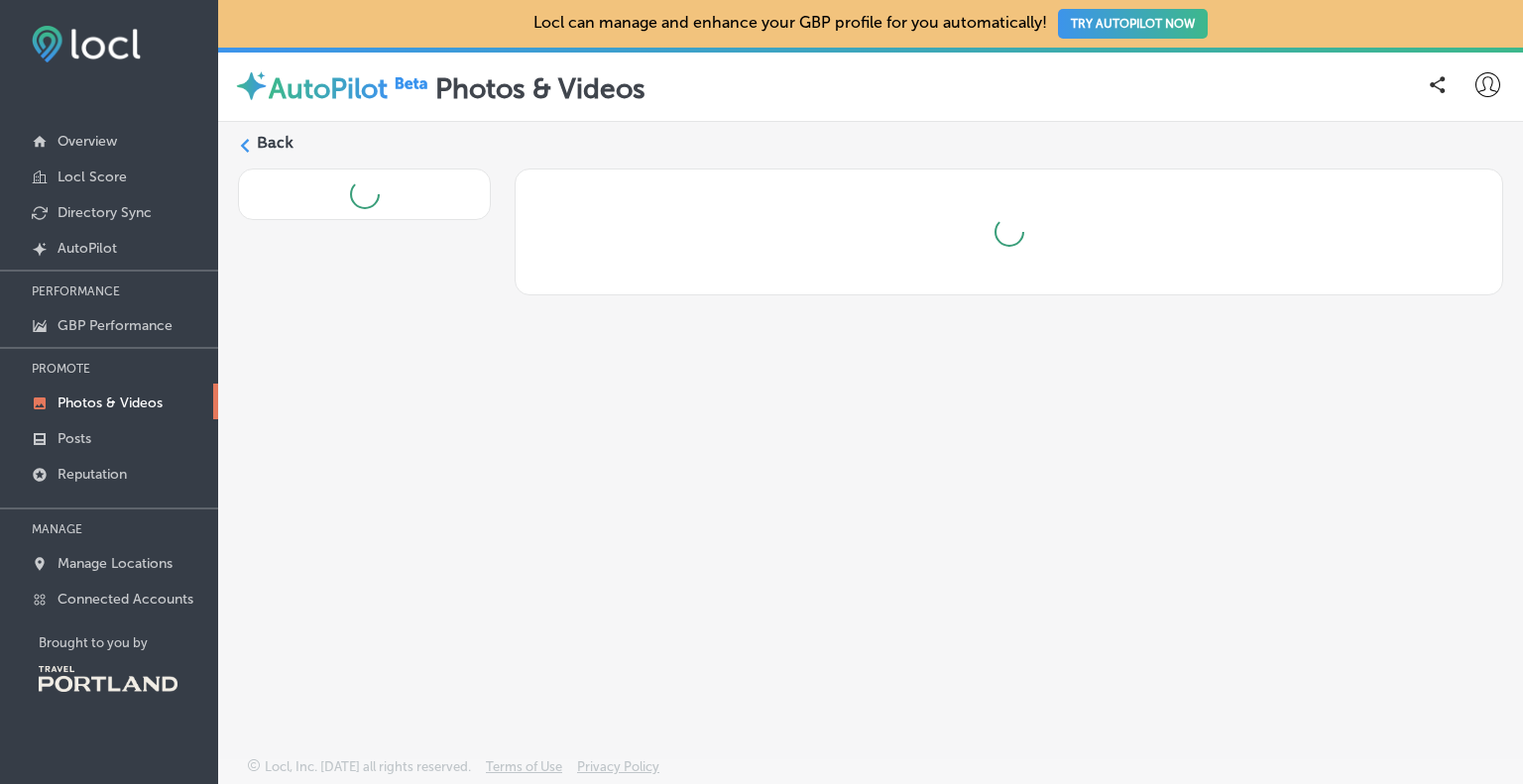 scroll, scrollTop: 0, scrollLeft: 0, axis: both 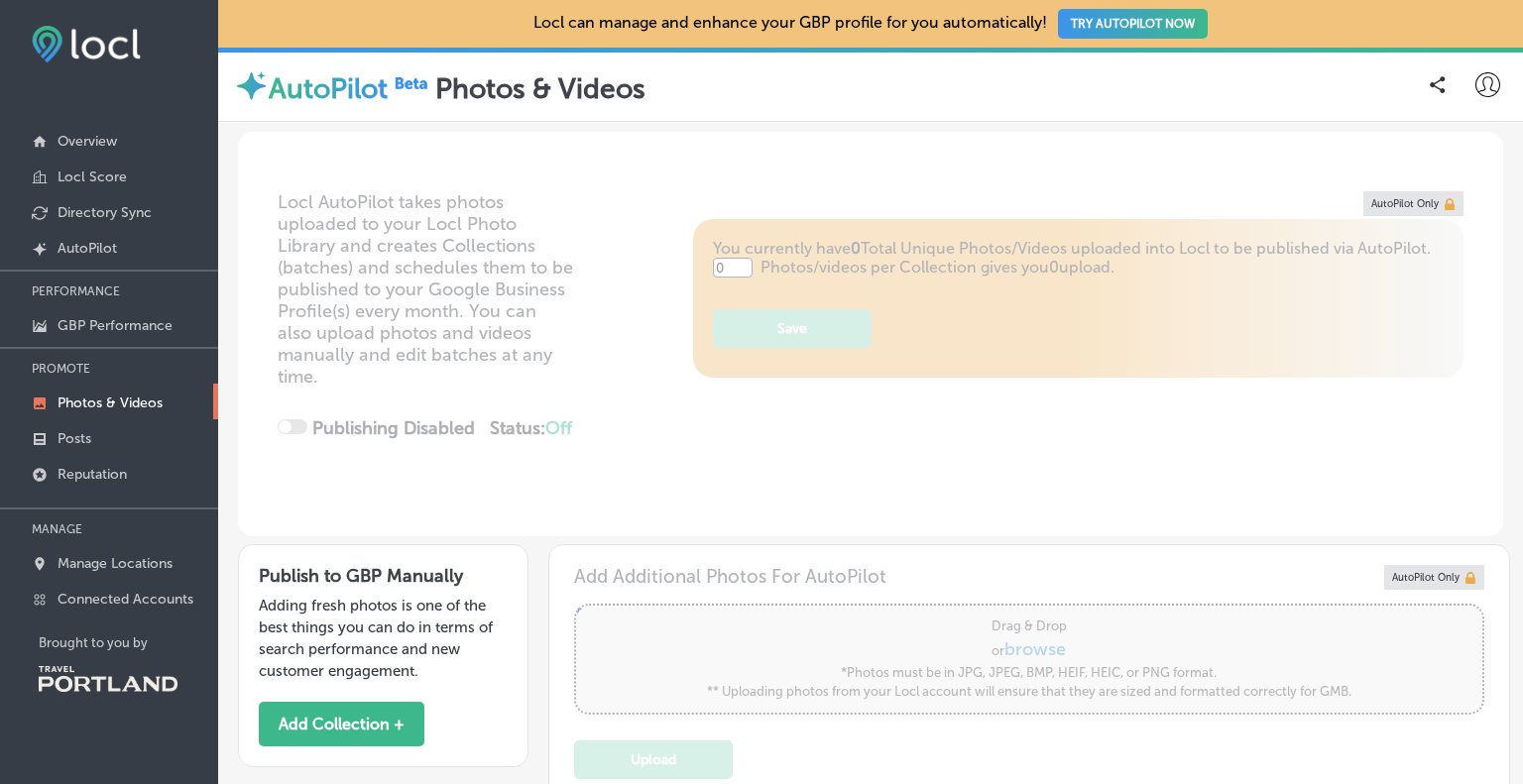 type on "5" 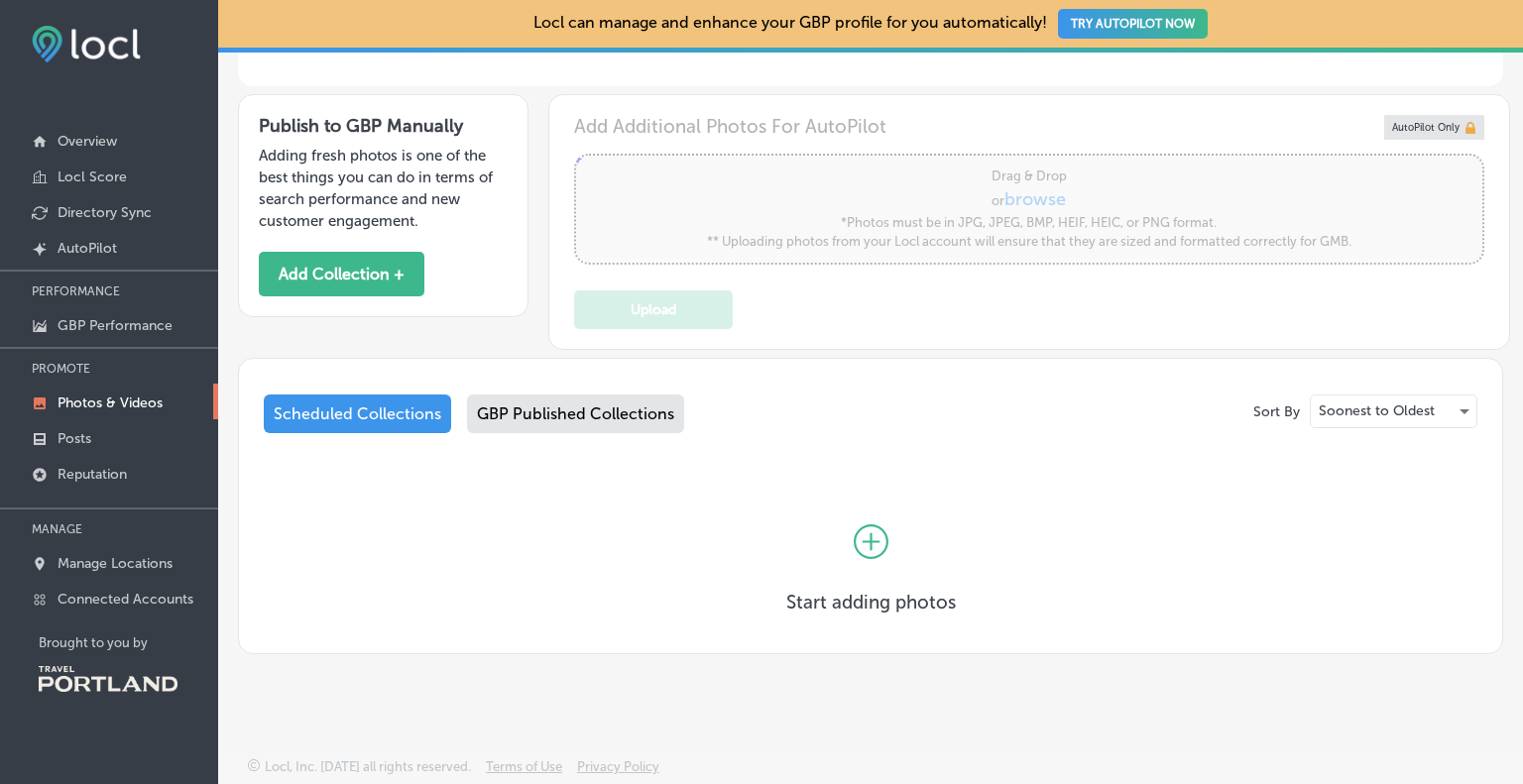 click on "GBP Published Collections" at bounding box center (575, 413) 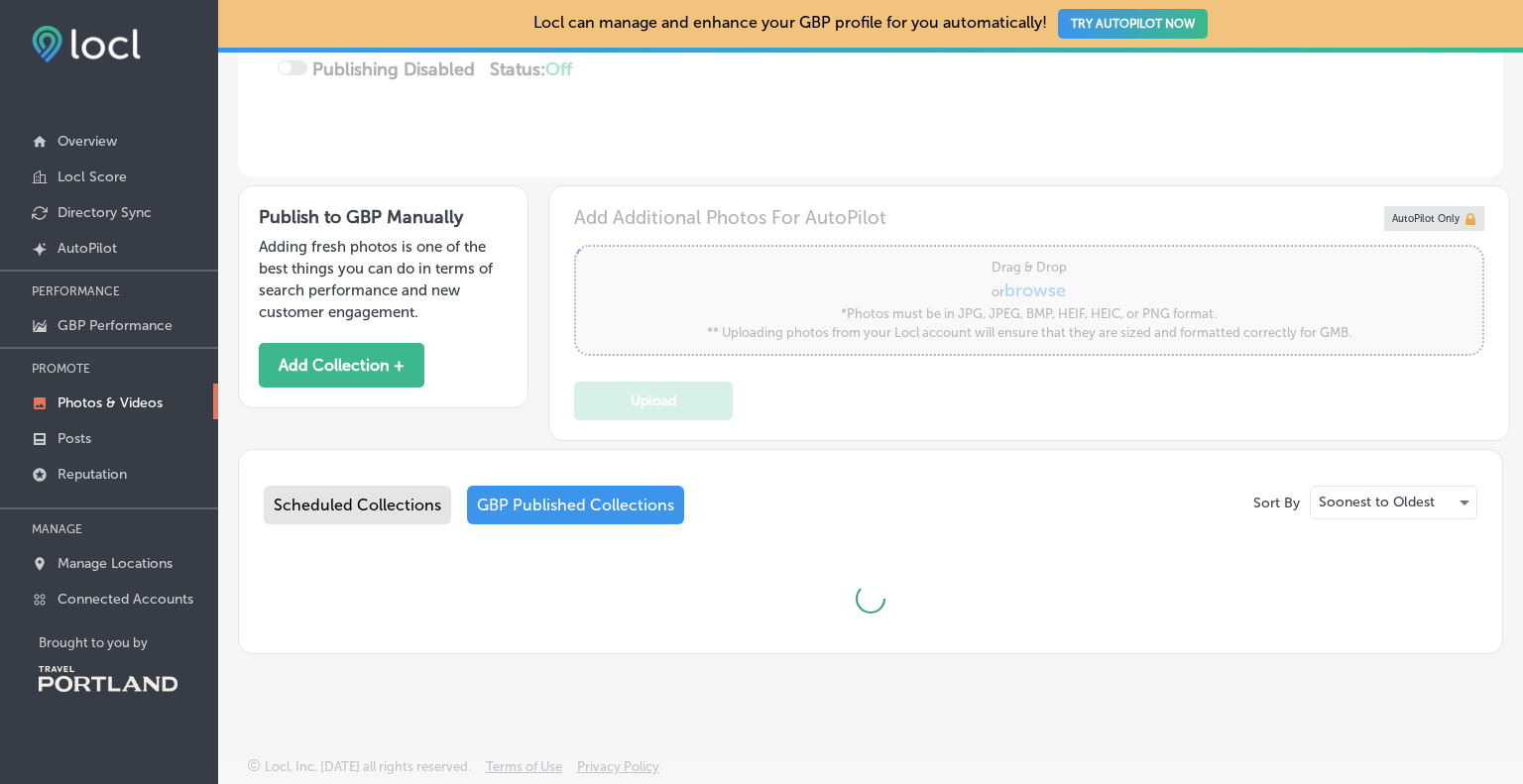 click on "Add Additional Photos For AutoPilot Powered by PQINA
Drag & Drop  or  browse
*Photos must be in JPG, JPEG, BMP, HEIF, HEIC, or PNG format.
** Uploading photos from your Locl account will ensure that they are sized and formatted correctly for GMB.
Upload AutoPilot Only" at bounding box center [1029, 313] 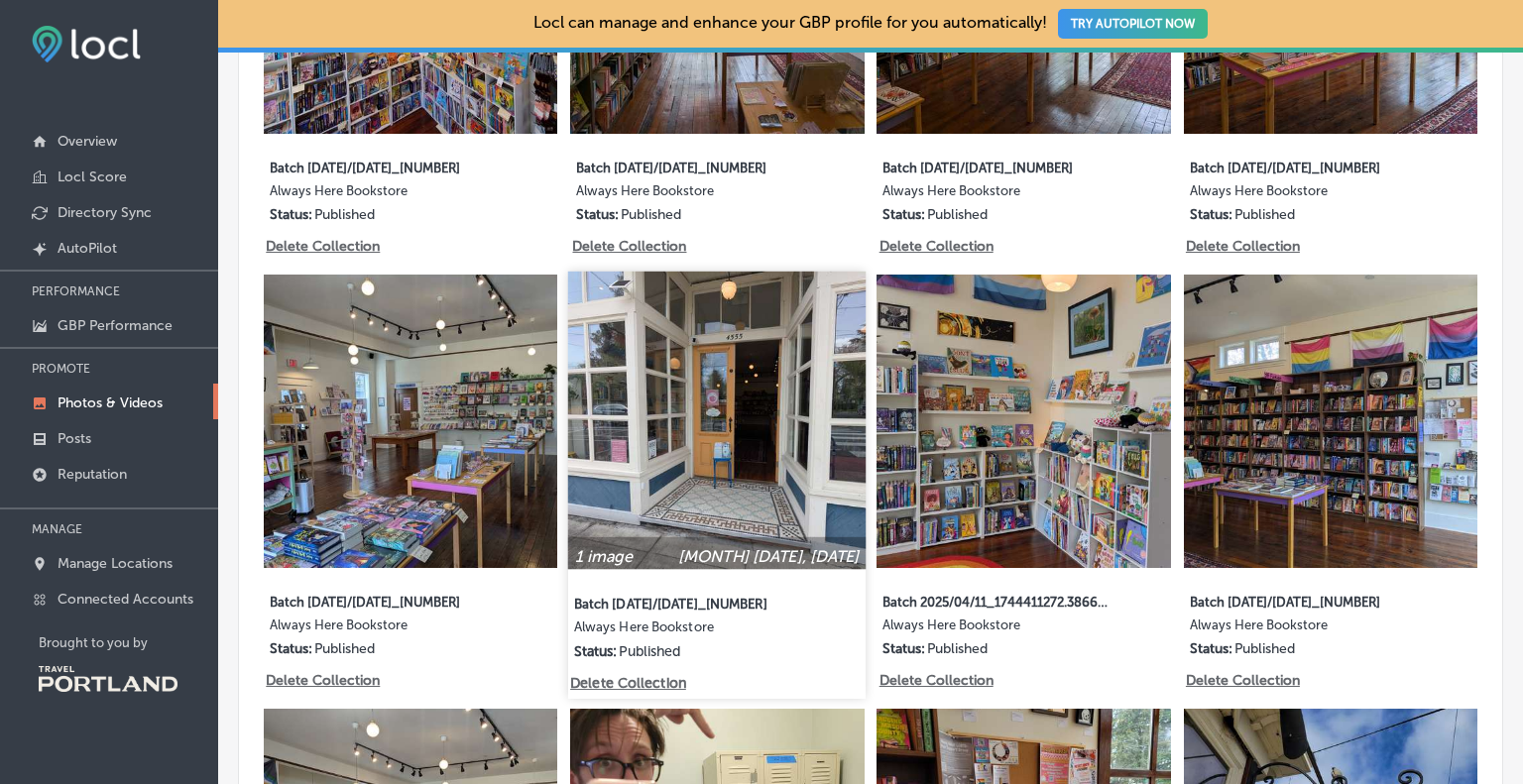 scroll, scrollTop: 959, scrollLeft: 0, axis: vertical 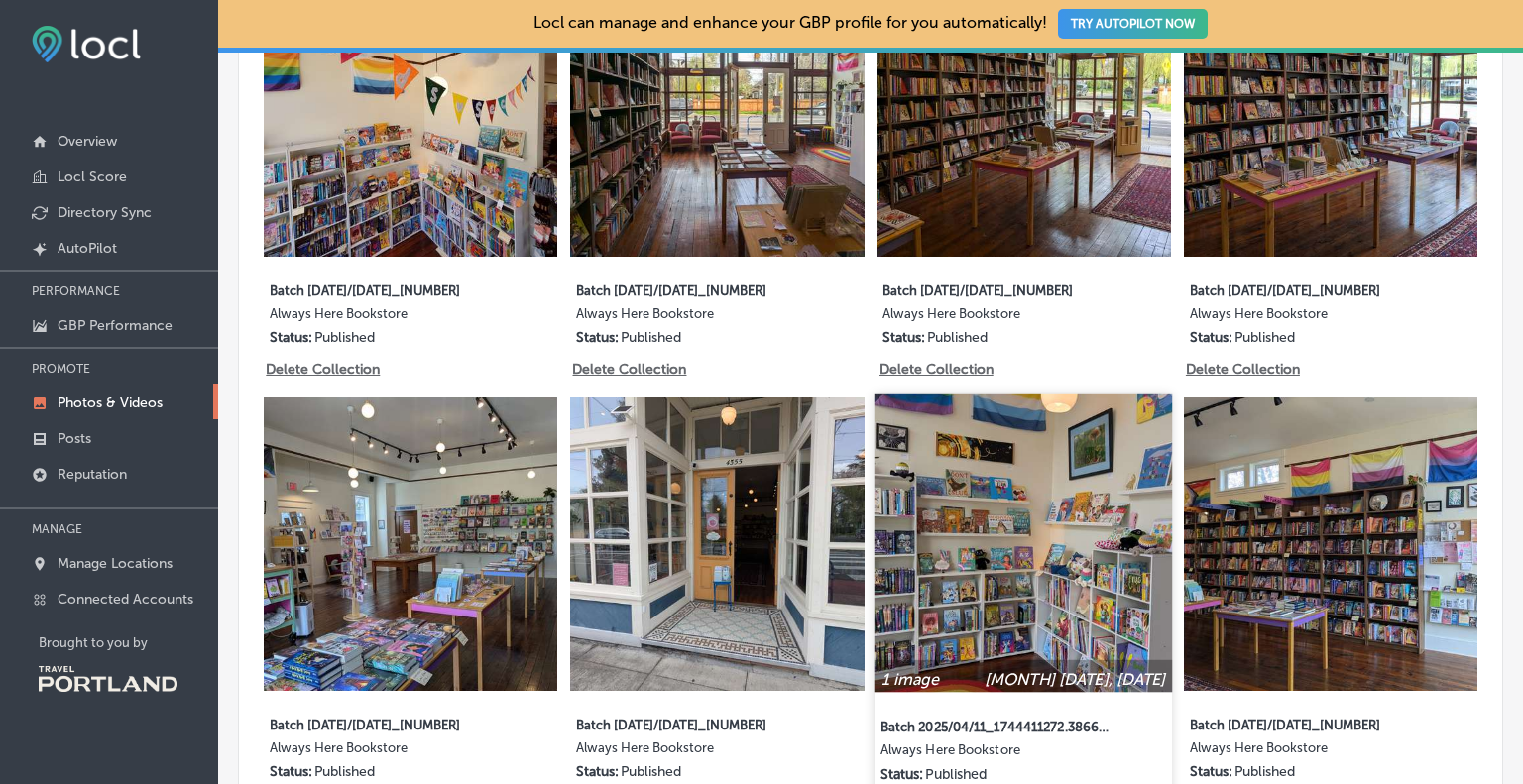 click at bounding box center [1023, 543] 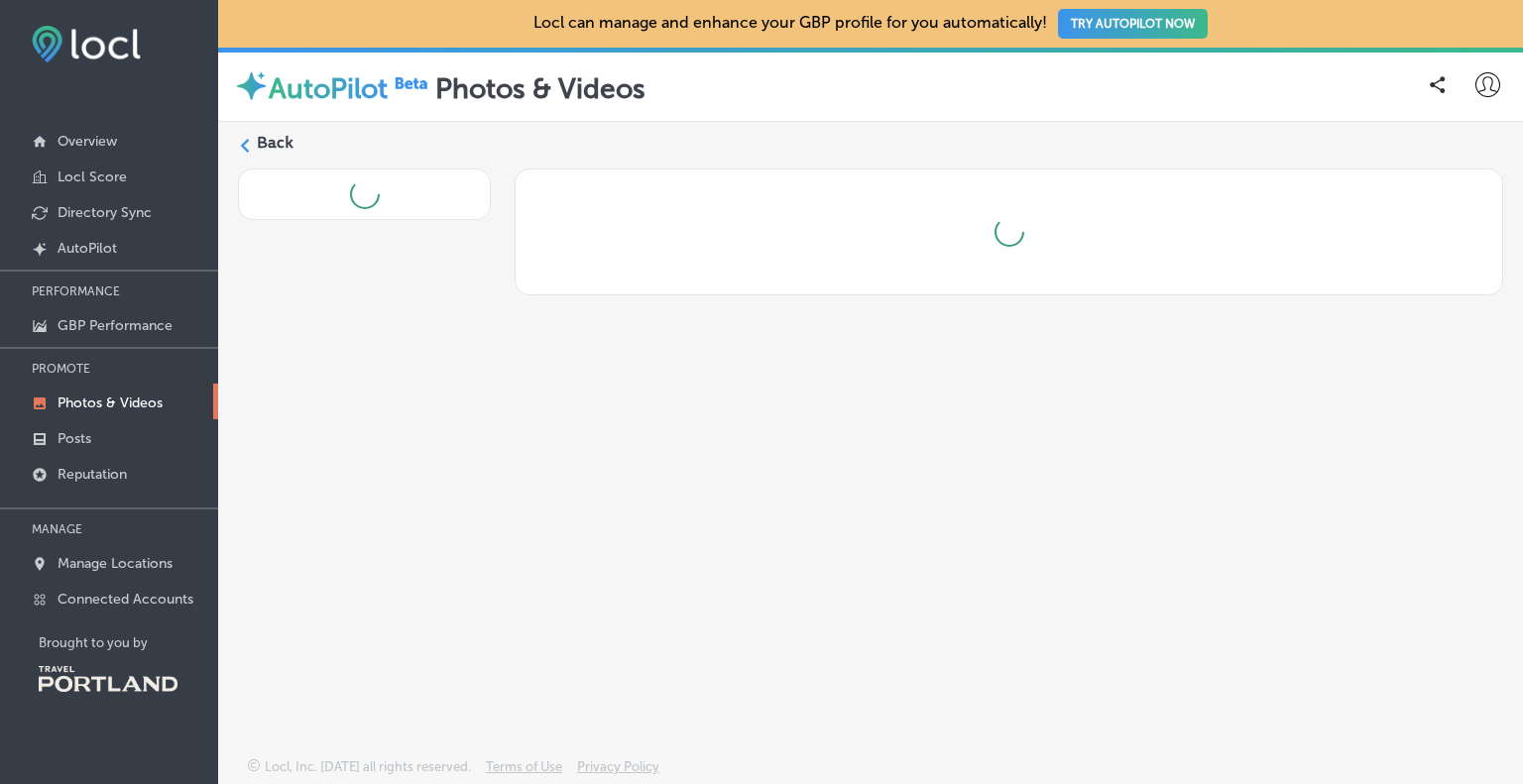 scroll, scrollTop: 0, scrollLeft: 0, axis: both 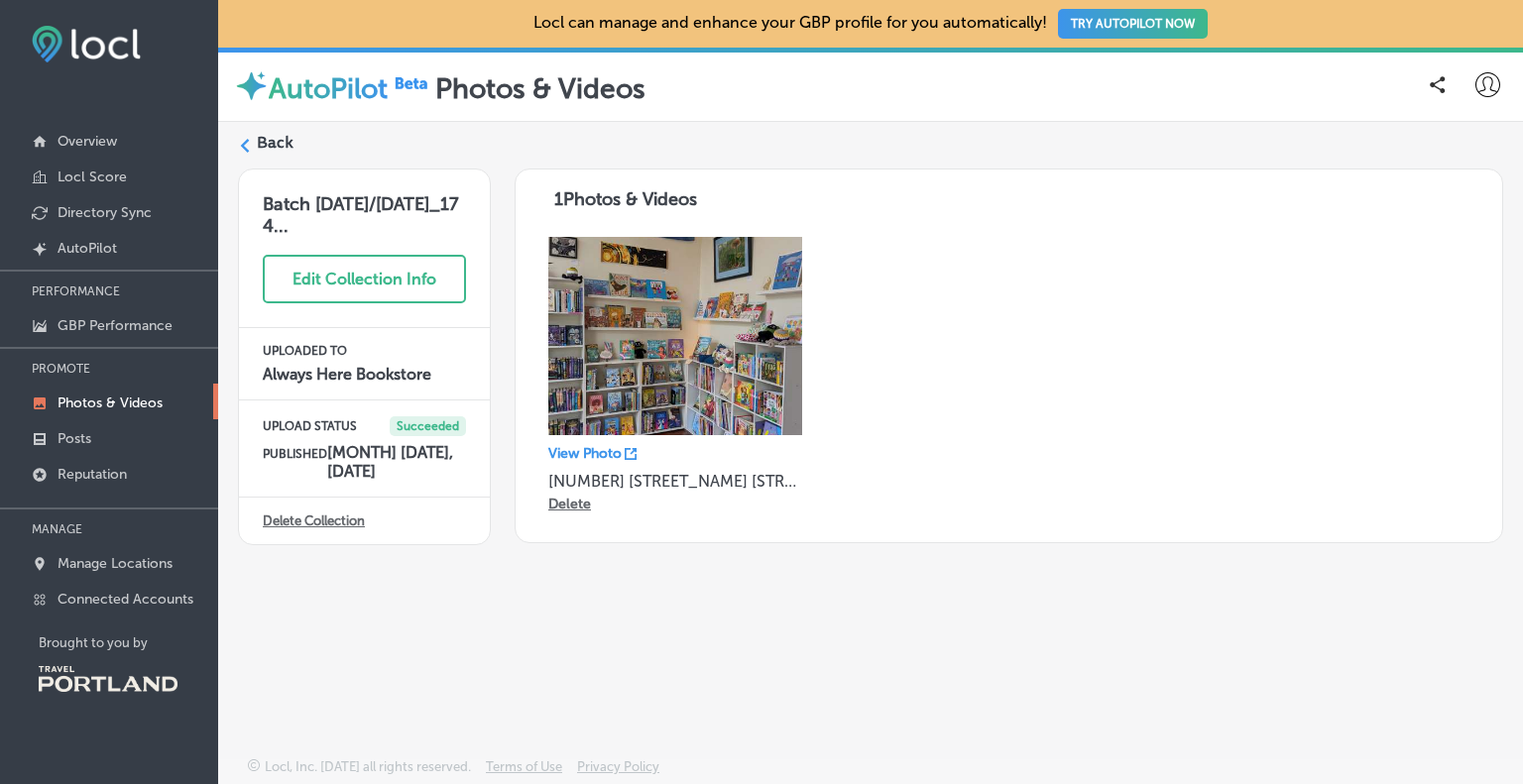click at bounding box center (675, 336) 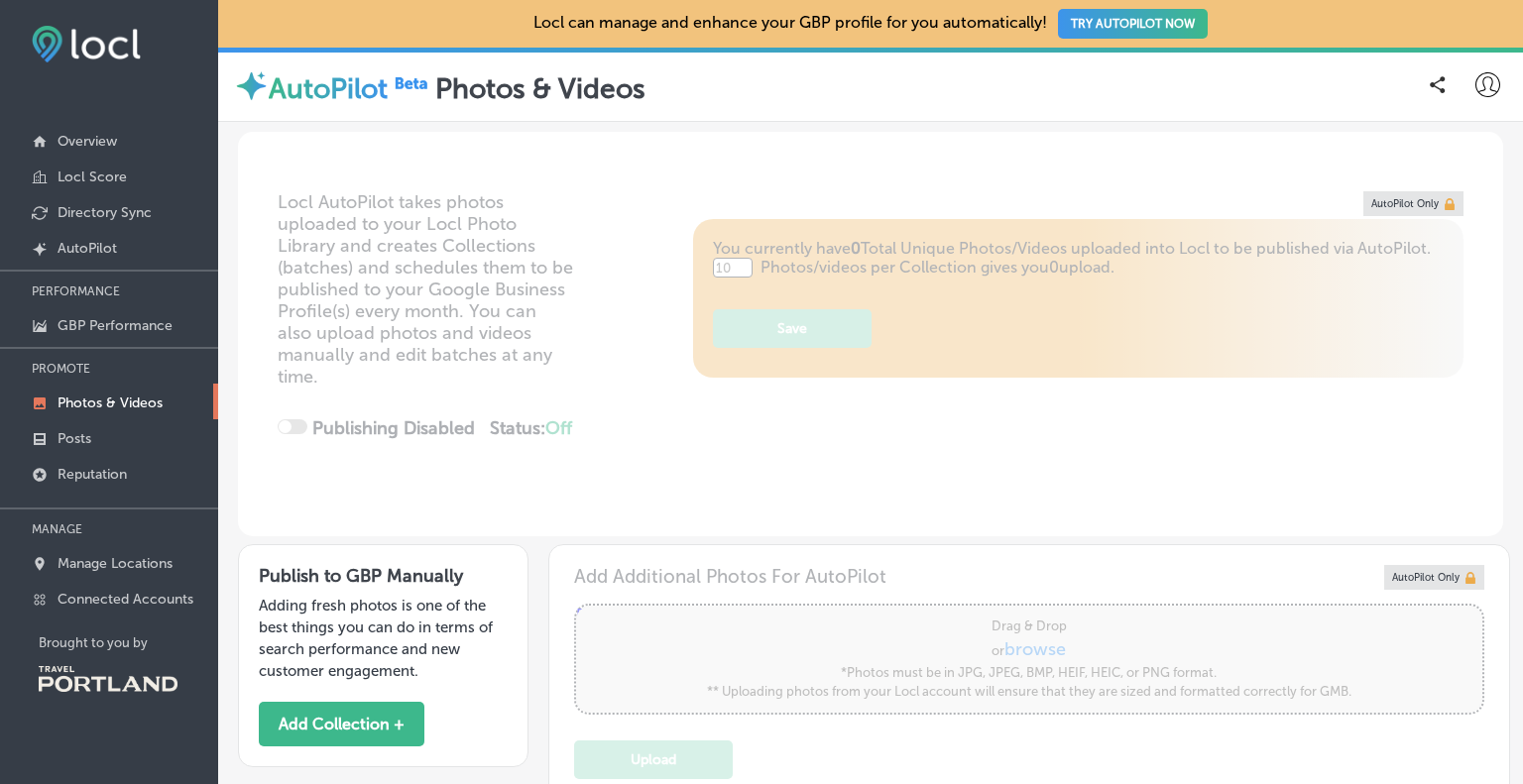 type on "5" 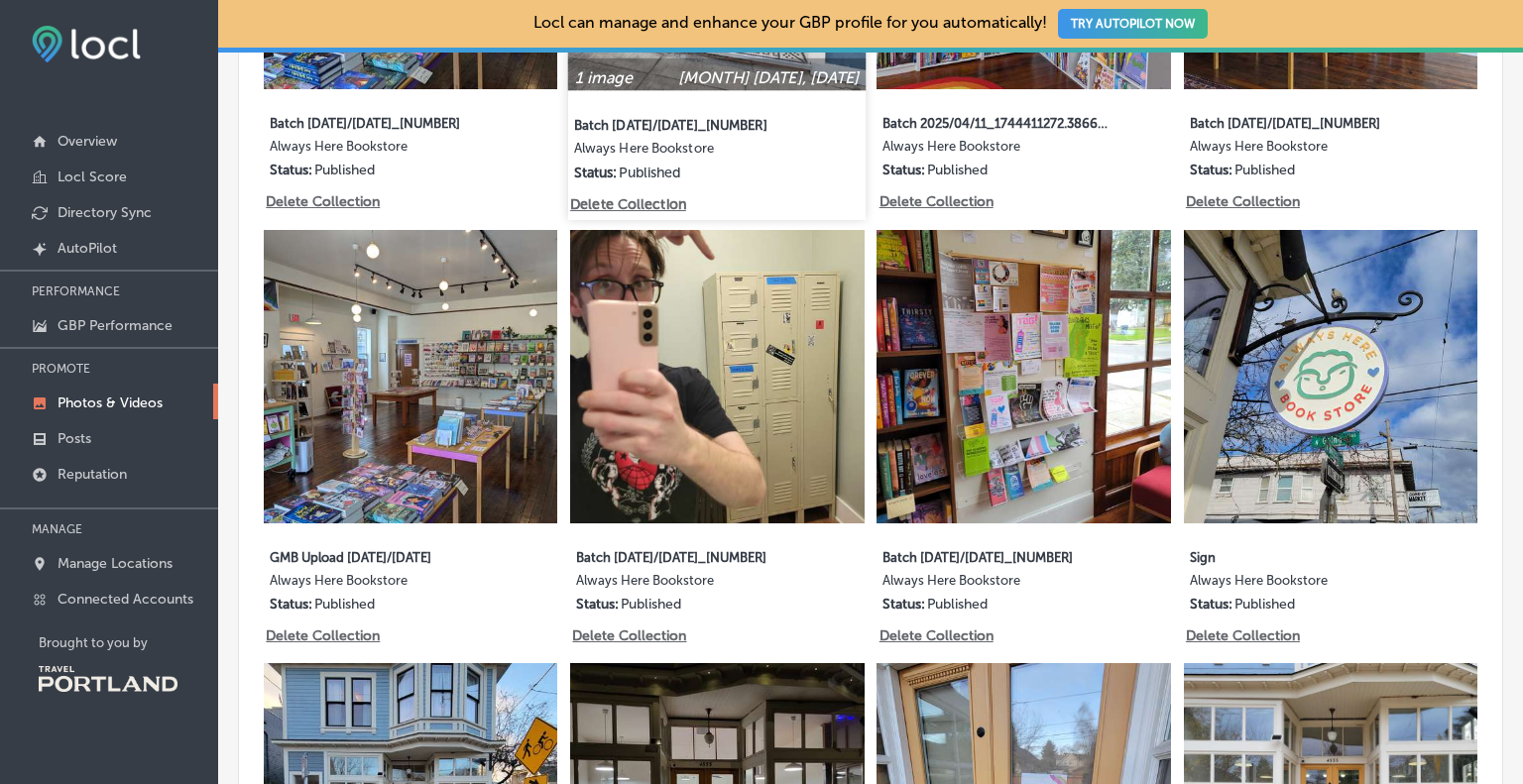 scroll, scrollTop: 1685, scrollLeft: 0, axis: vertical 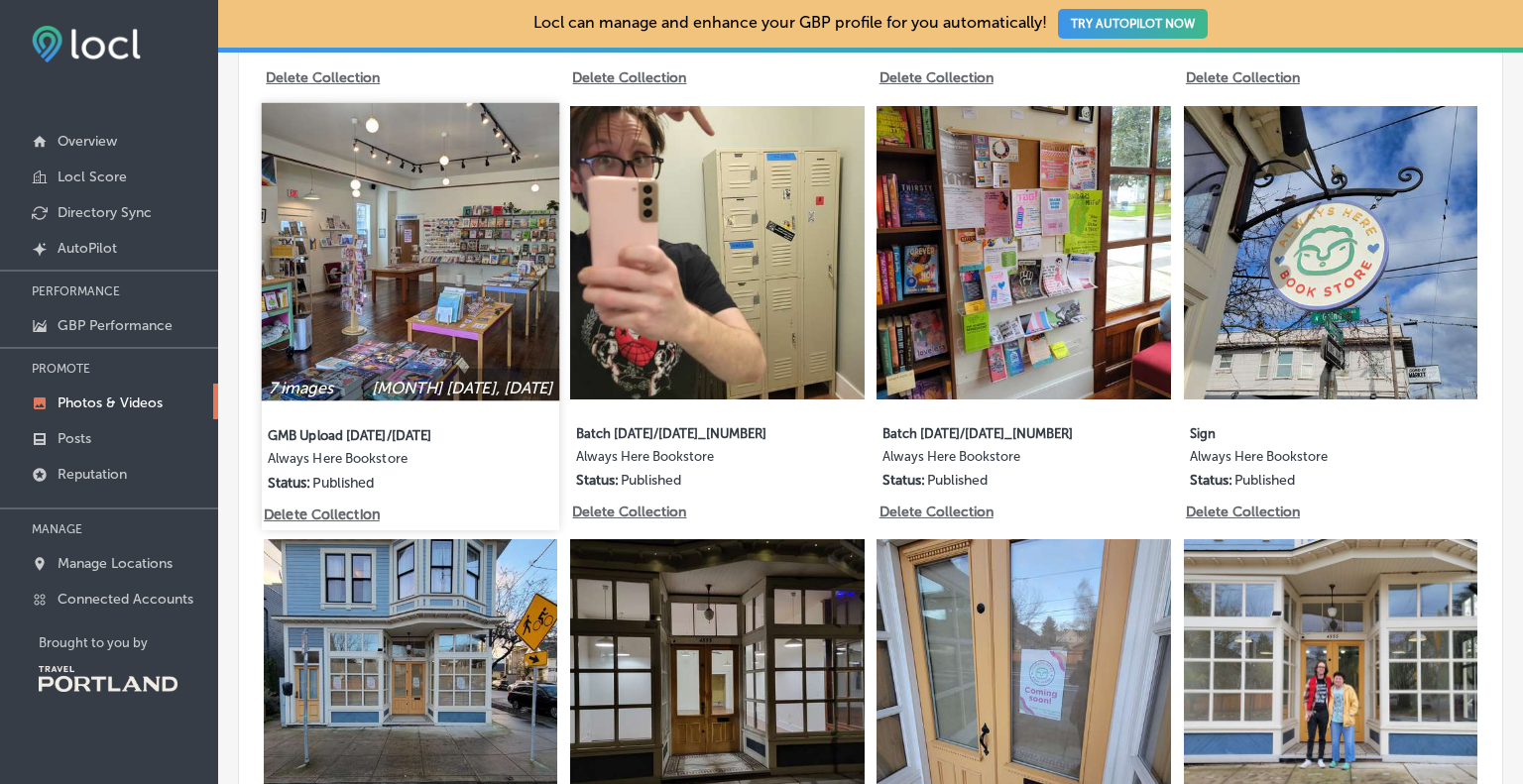 click at bounding box center (410, 251) 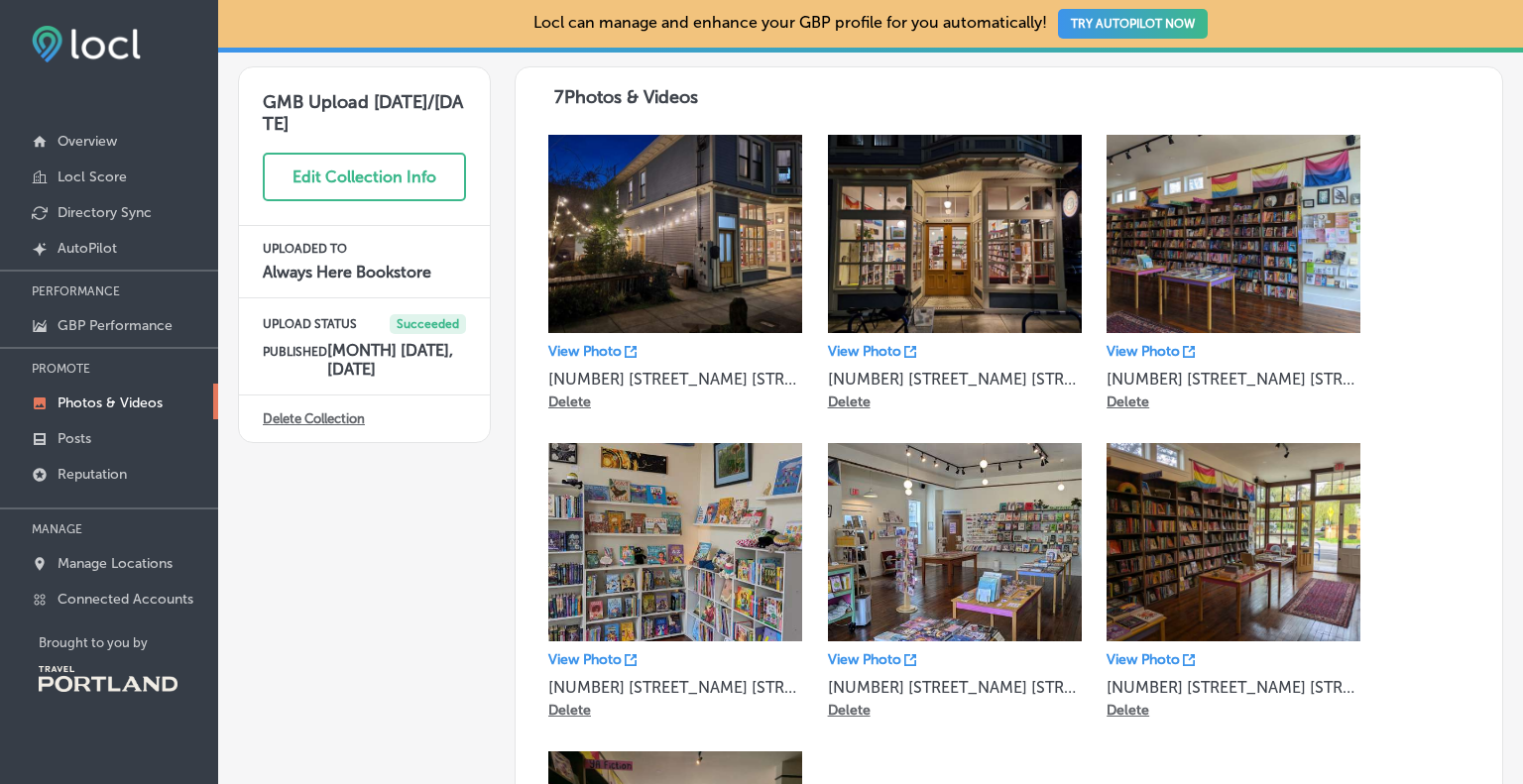 scroll, scrollTop: 99, scrollLeft: 0, axis: vertical 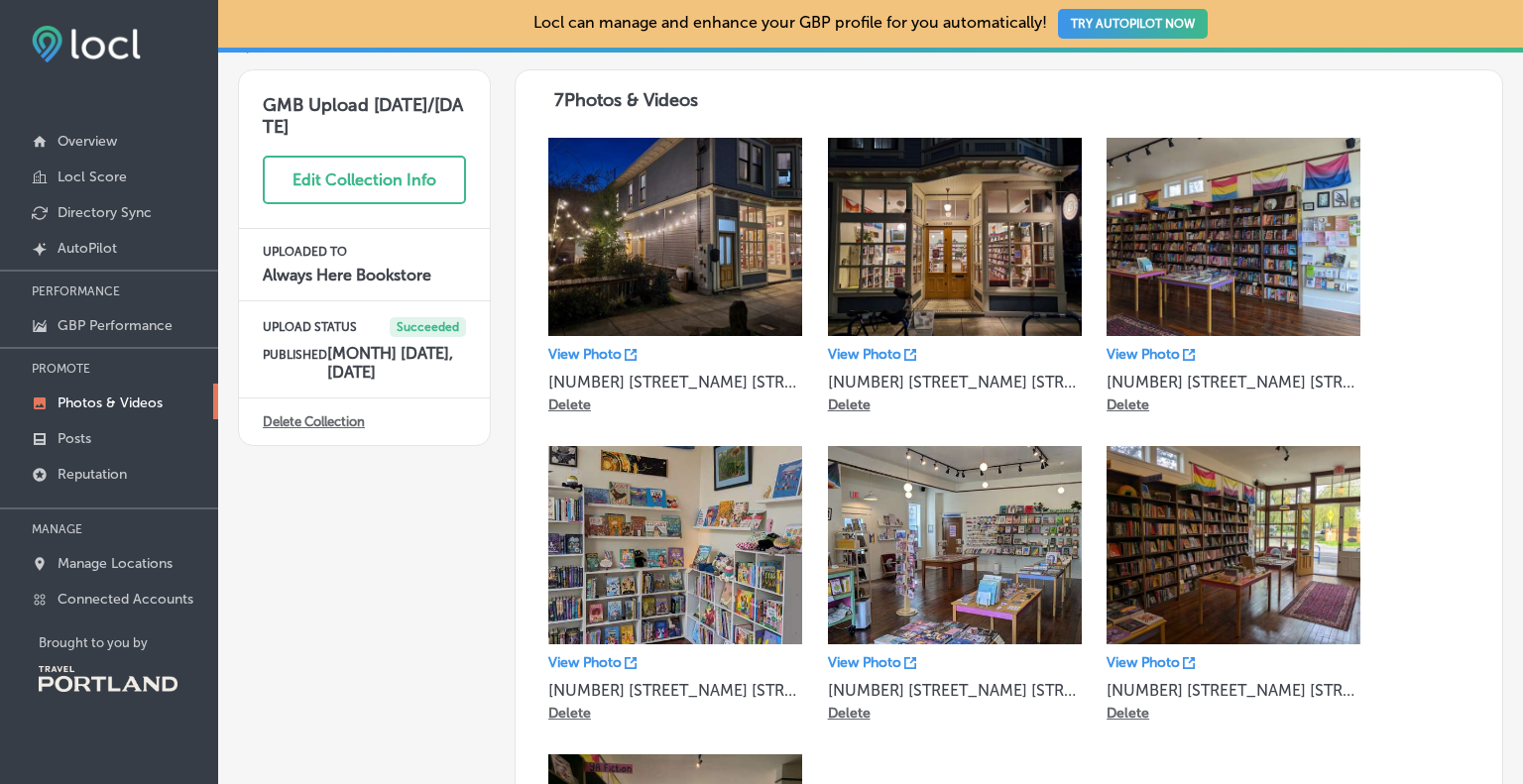 click on "View Photo" at bounding box center [865, 662] 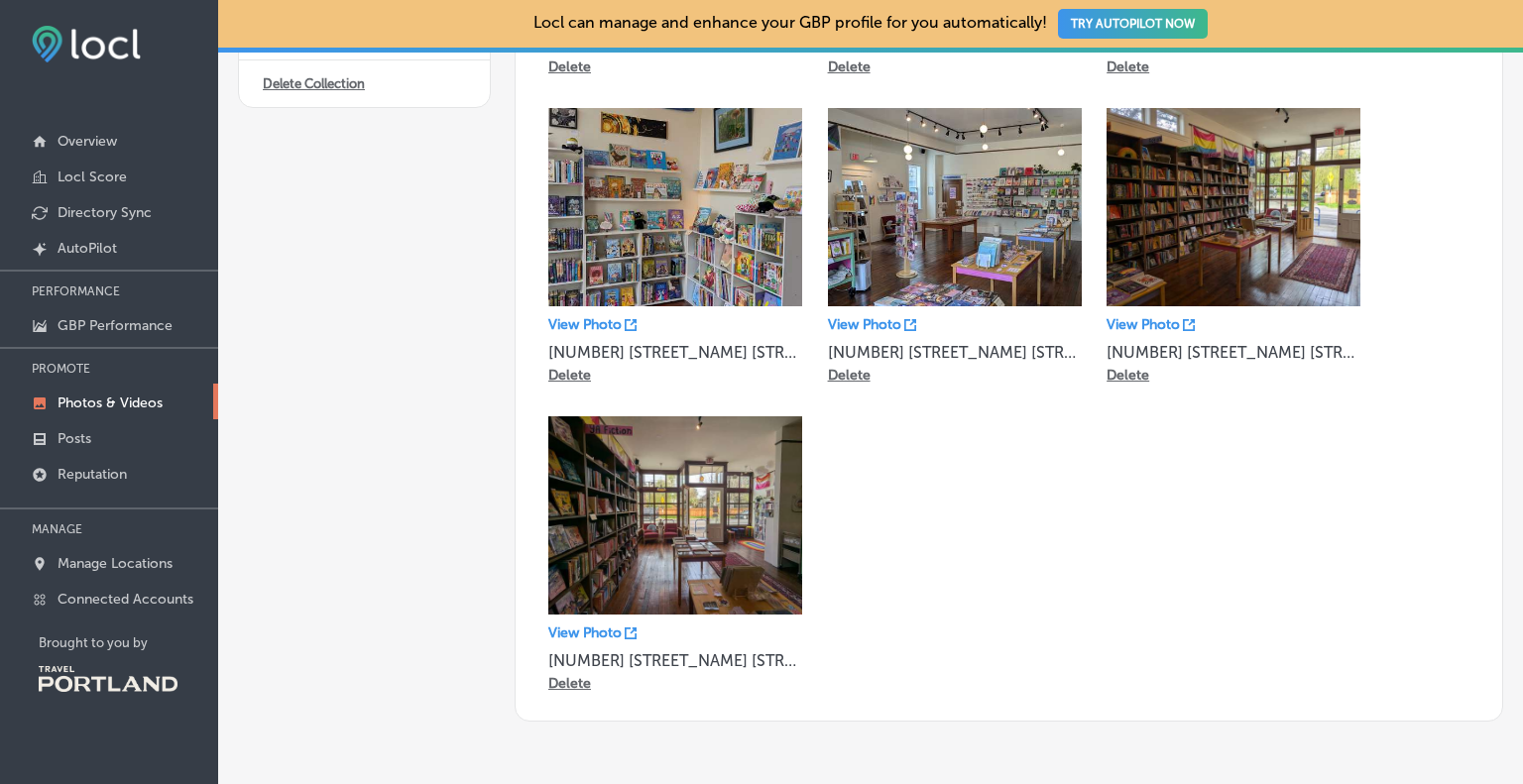 scroll, scrollTop: 404, scrollLeft: 0, axis: vertical 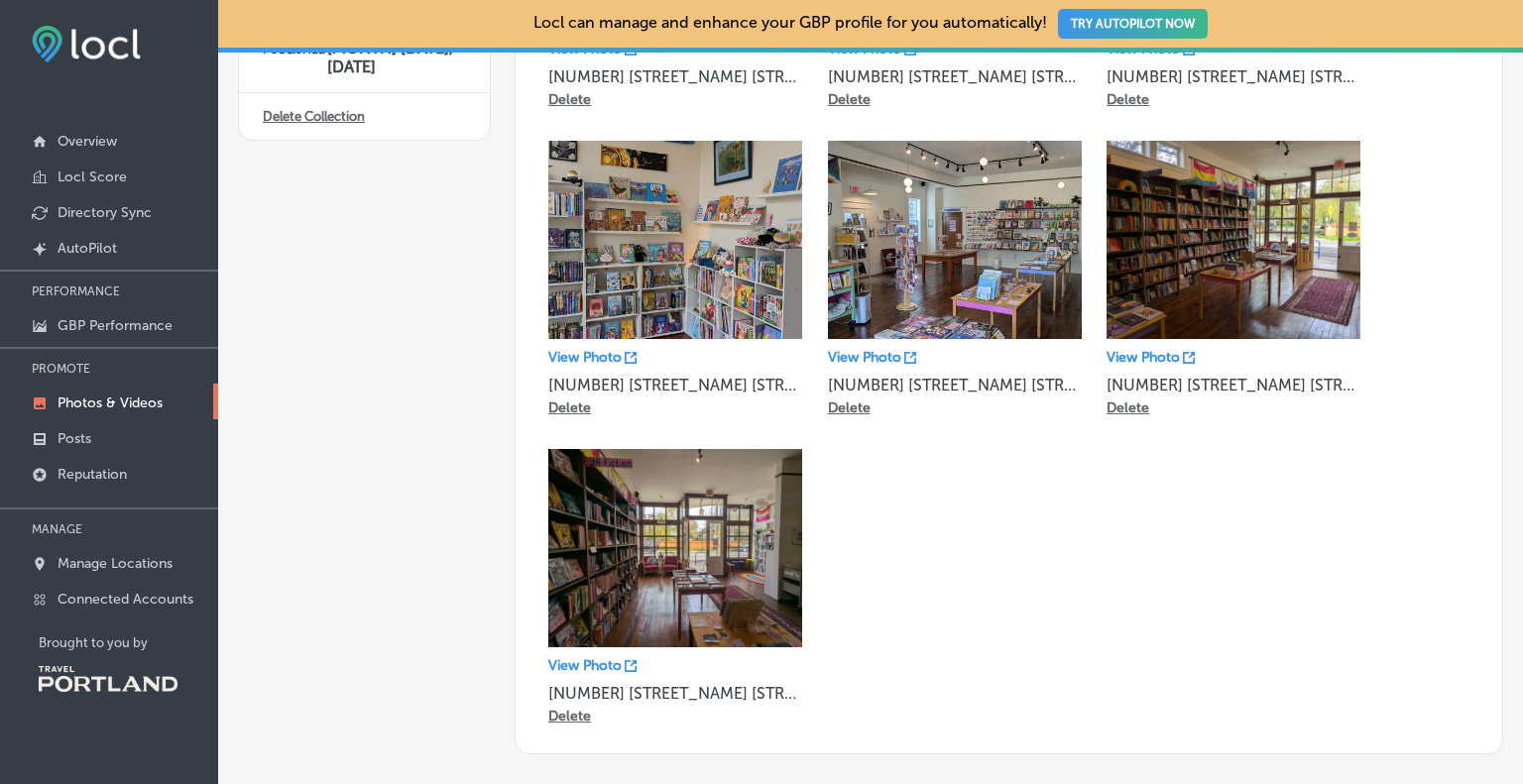click on "Photos & Videos" at bounding box center [110, 402] 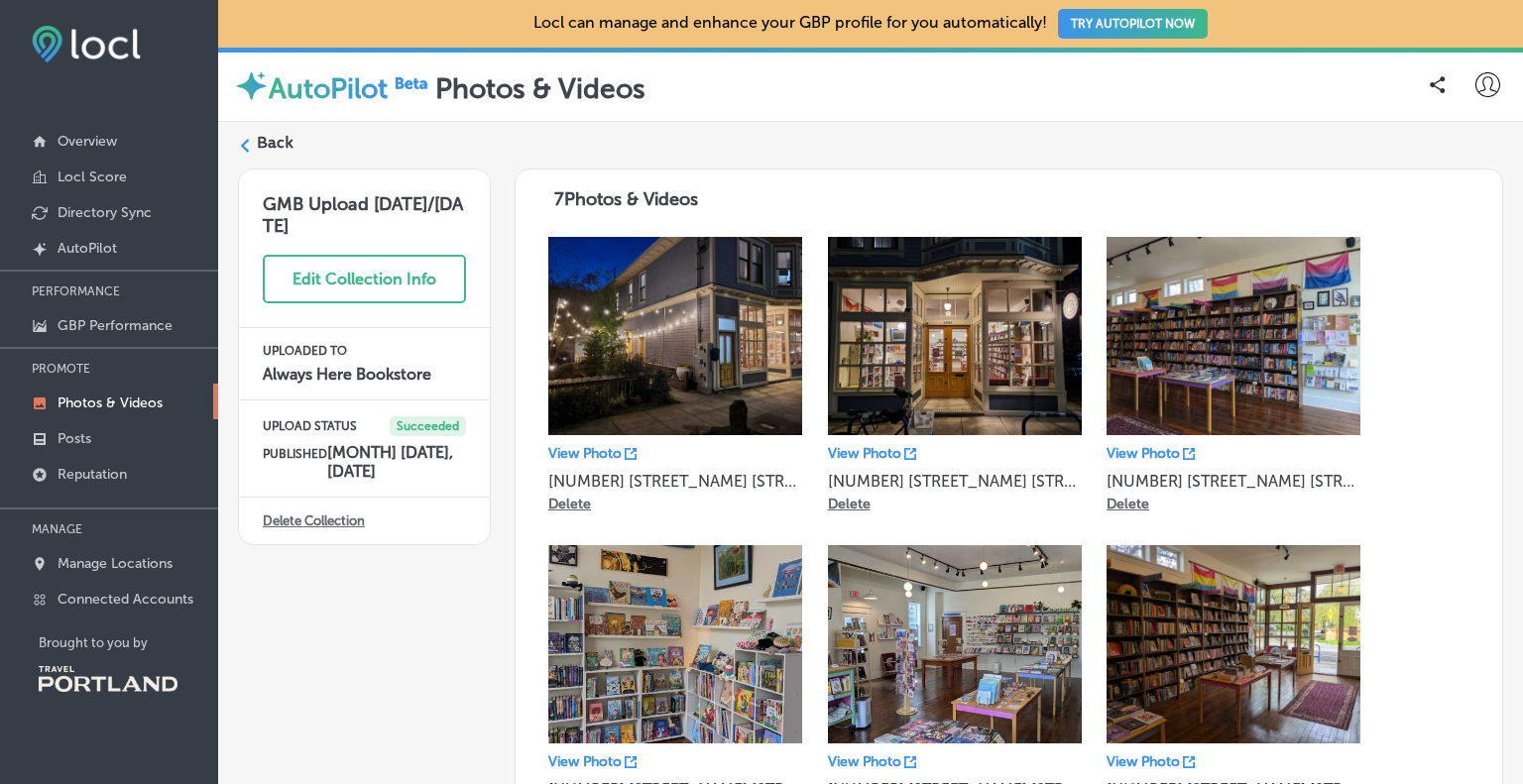 click on "Back" at bounding box center [275, 143] 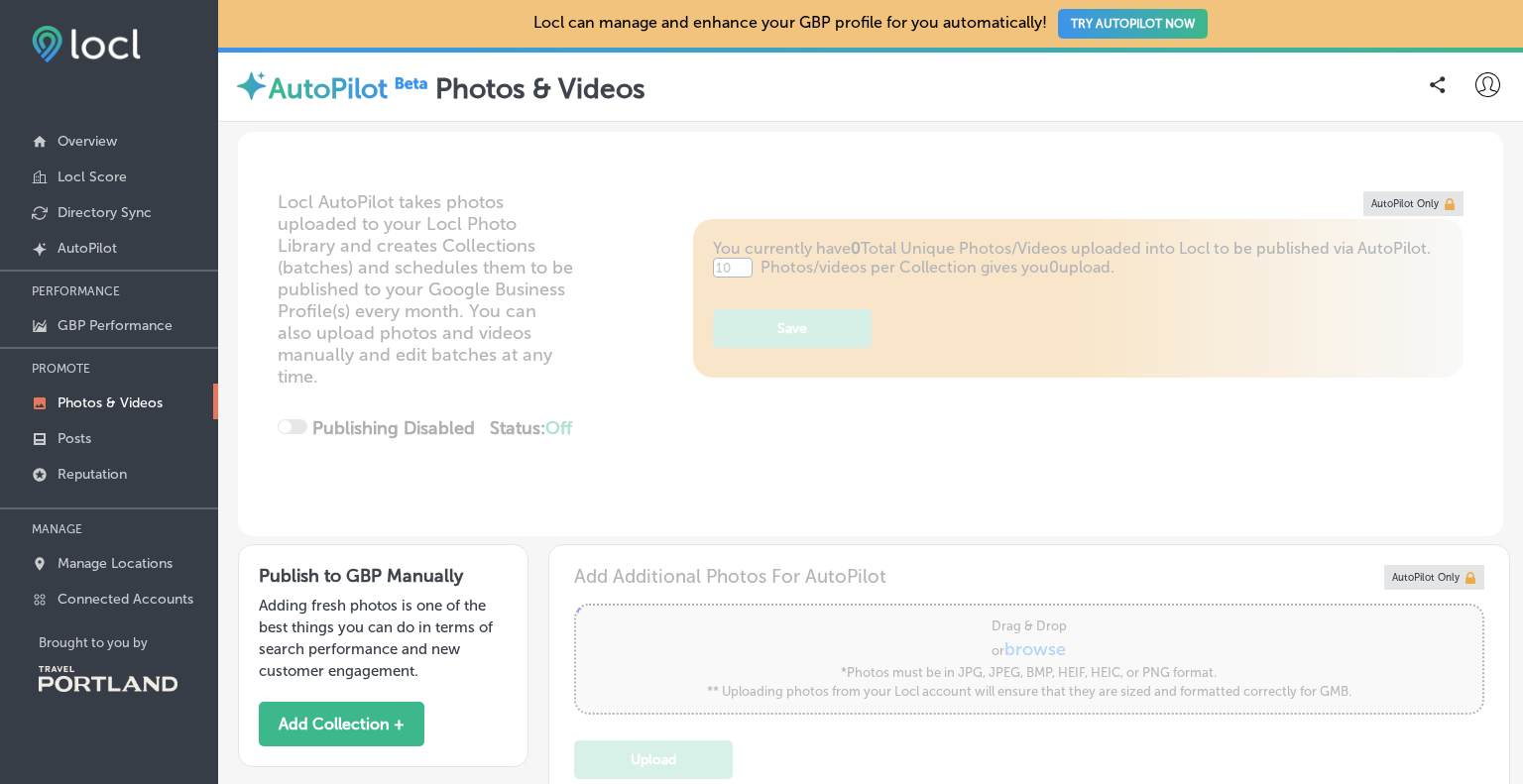 type on "5" 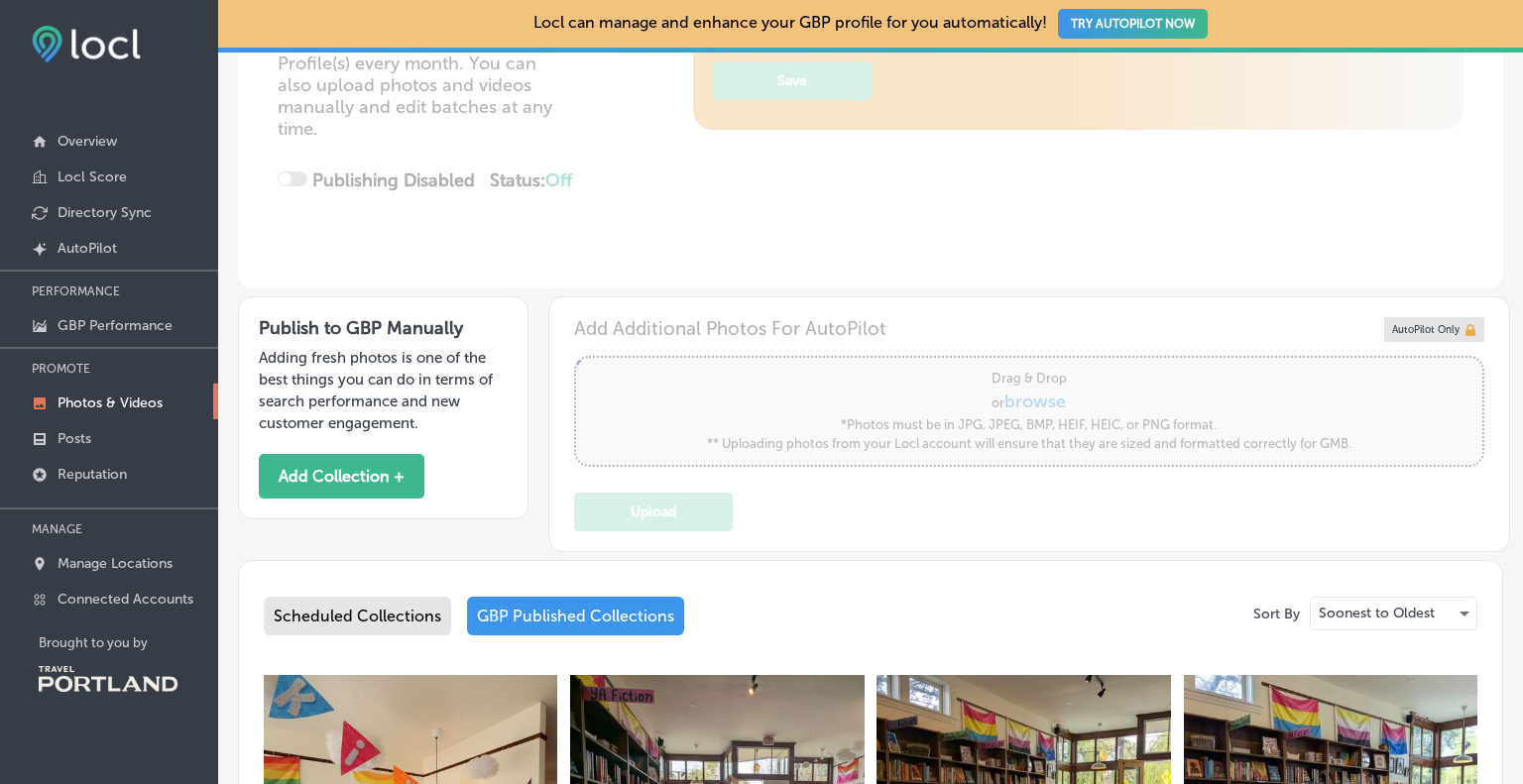 scroll, scrollTop: 297, scrollLeft: 0, axis: vertical 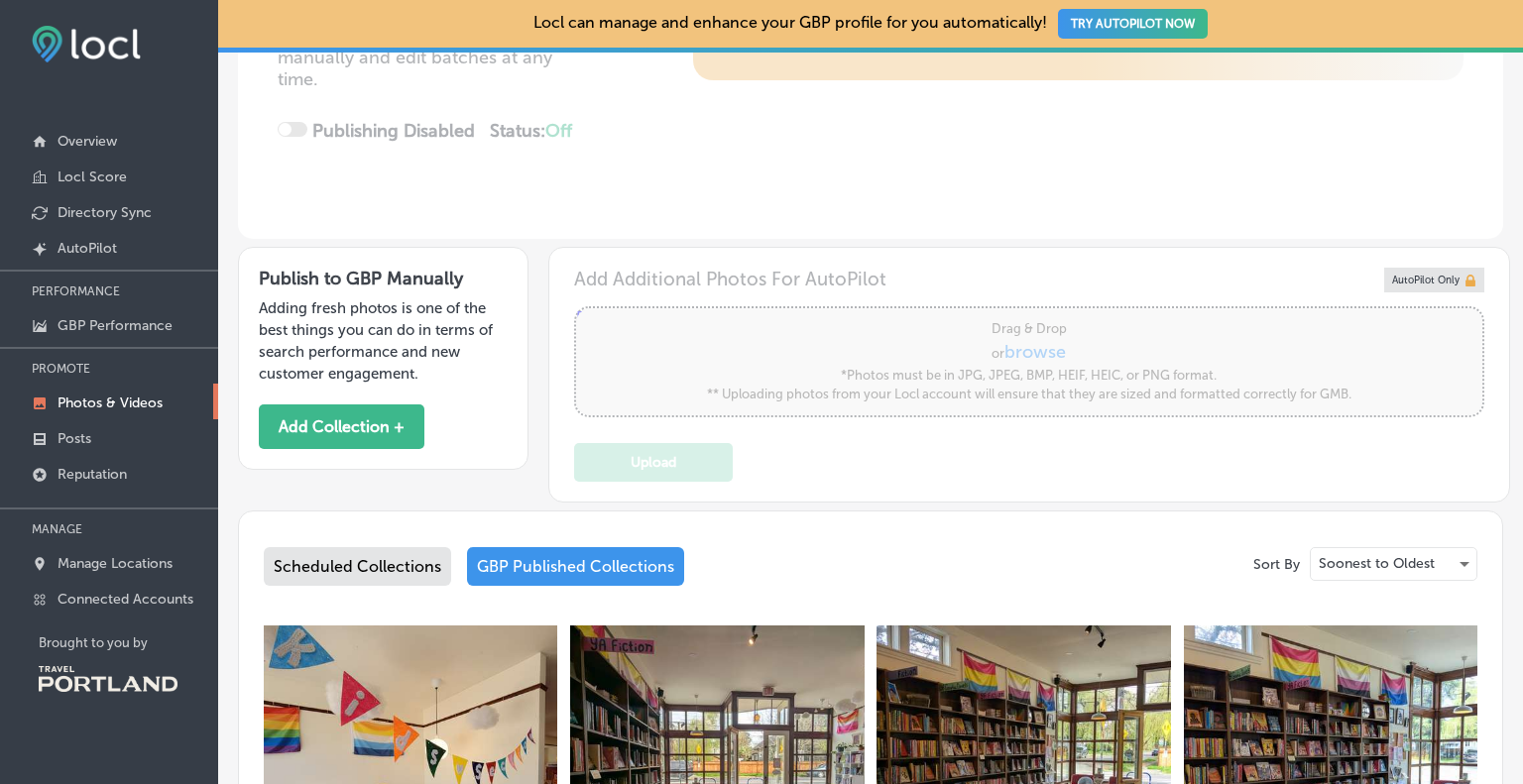 click on "Add Additional Photos For AutoPilot Powered by PQINA
Drag & Drop  or  browse
*Photos must be in JPG, JPEG, BMP, HEIF, HEIC, or PNG format.
** Uploading photos from your Locl account will ensure that they are sized and formatted correctly for GMB.
Upload AutoPilot Only" at bounding box center [1029, 375] 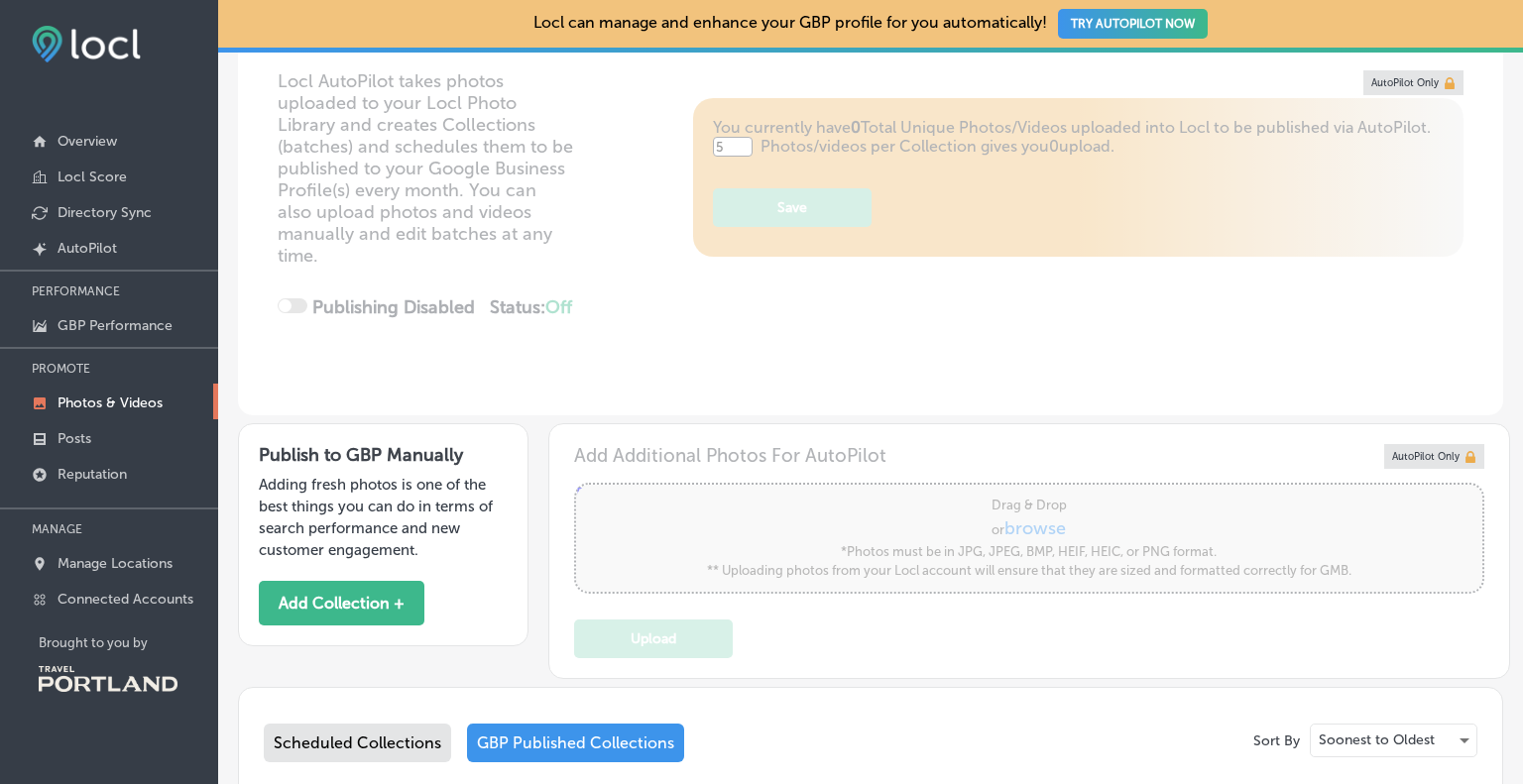 scroll, scrollTop: 297, scrollLeft: 0, axis: vertical 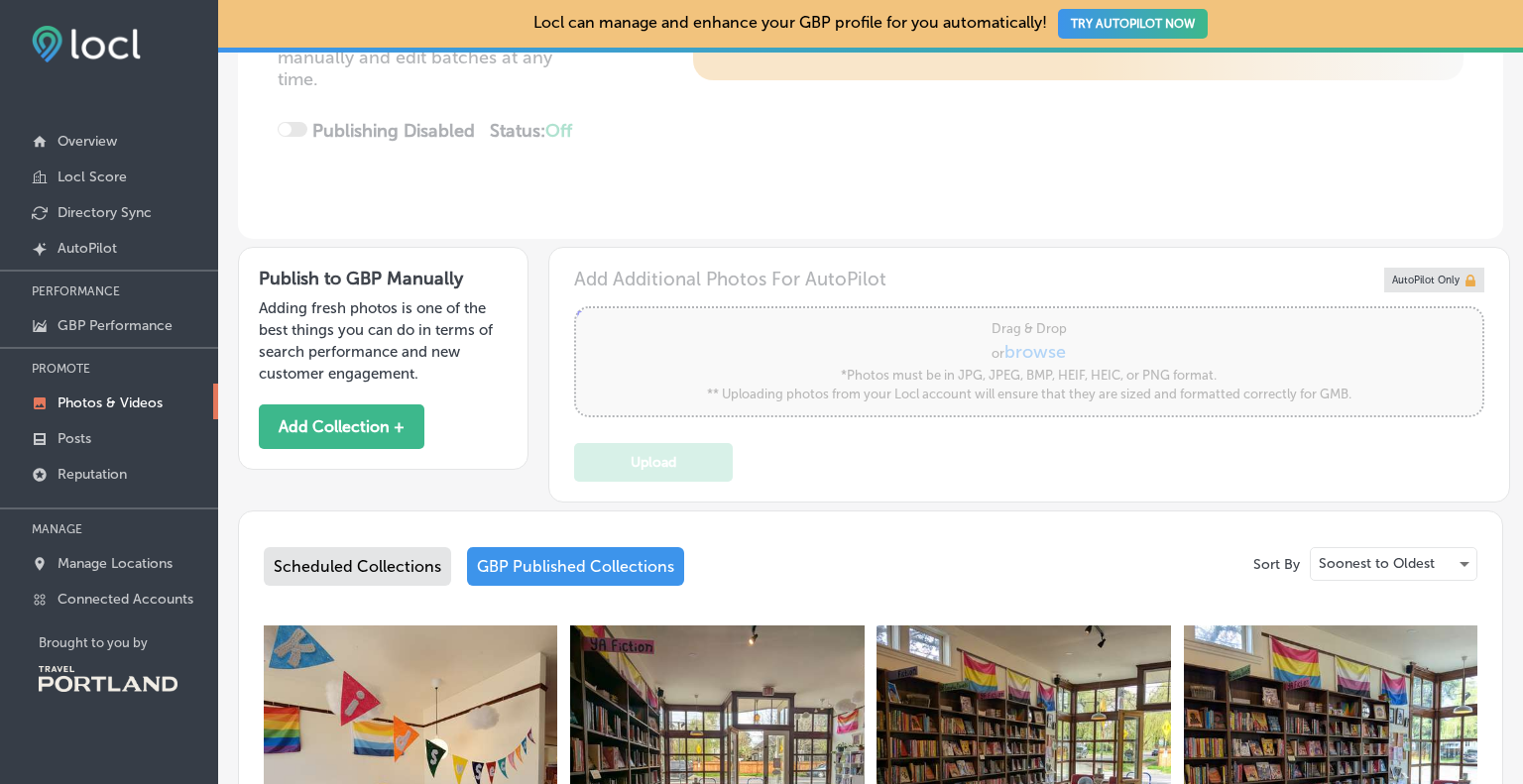 click on "Scheduled Collections" at bounding box center [357, 566] 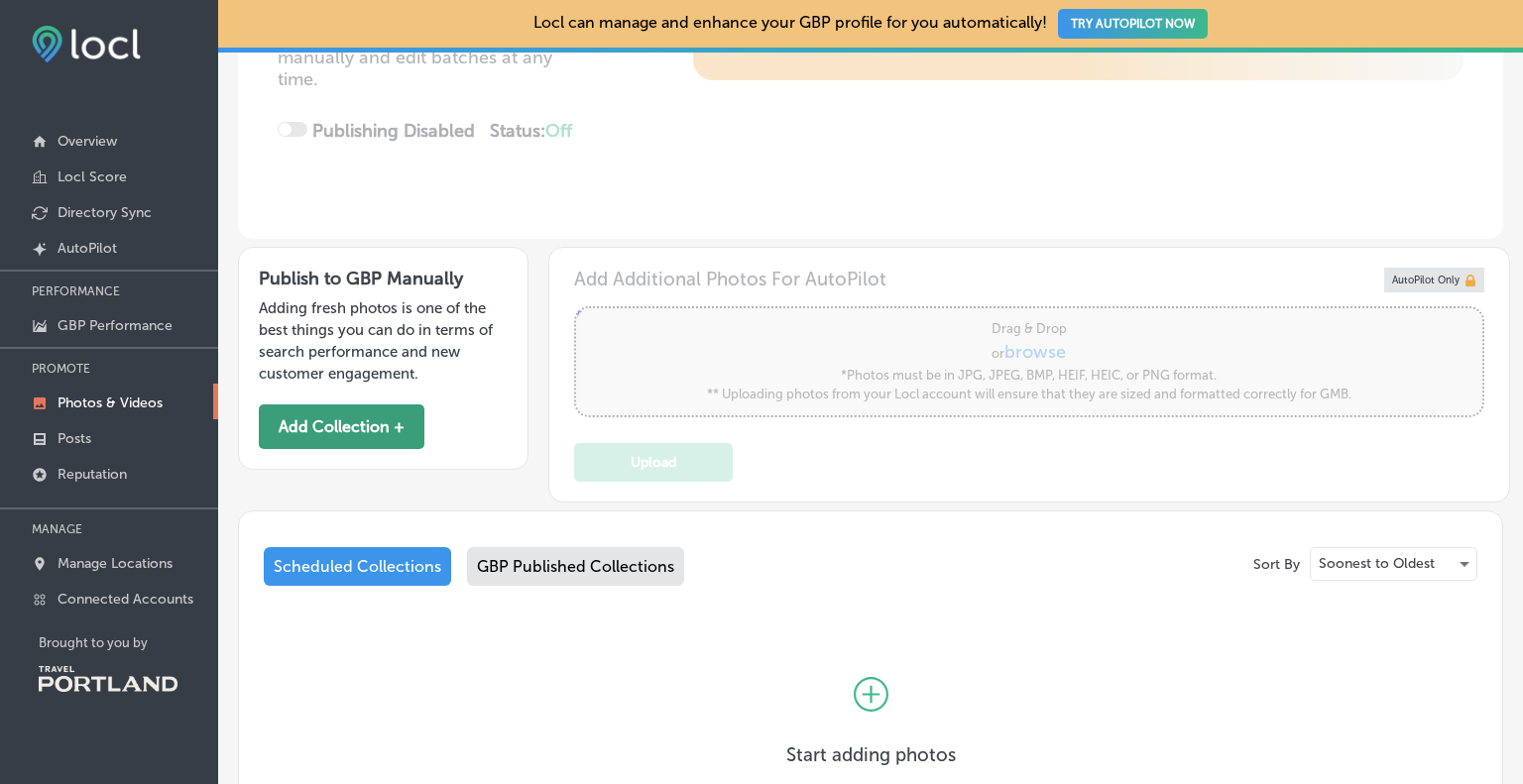 click on "Add Collection +" at bounding box center [341, 426] 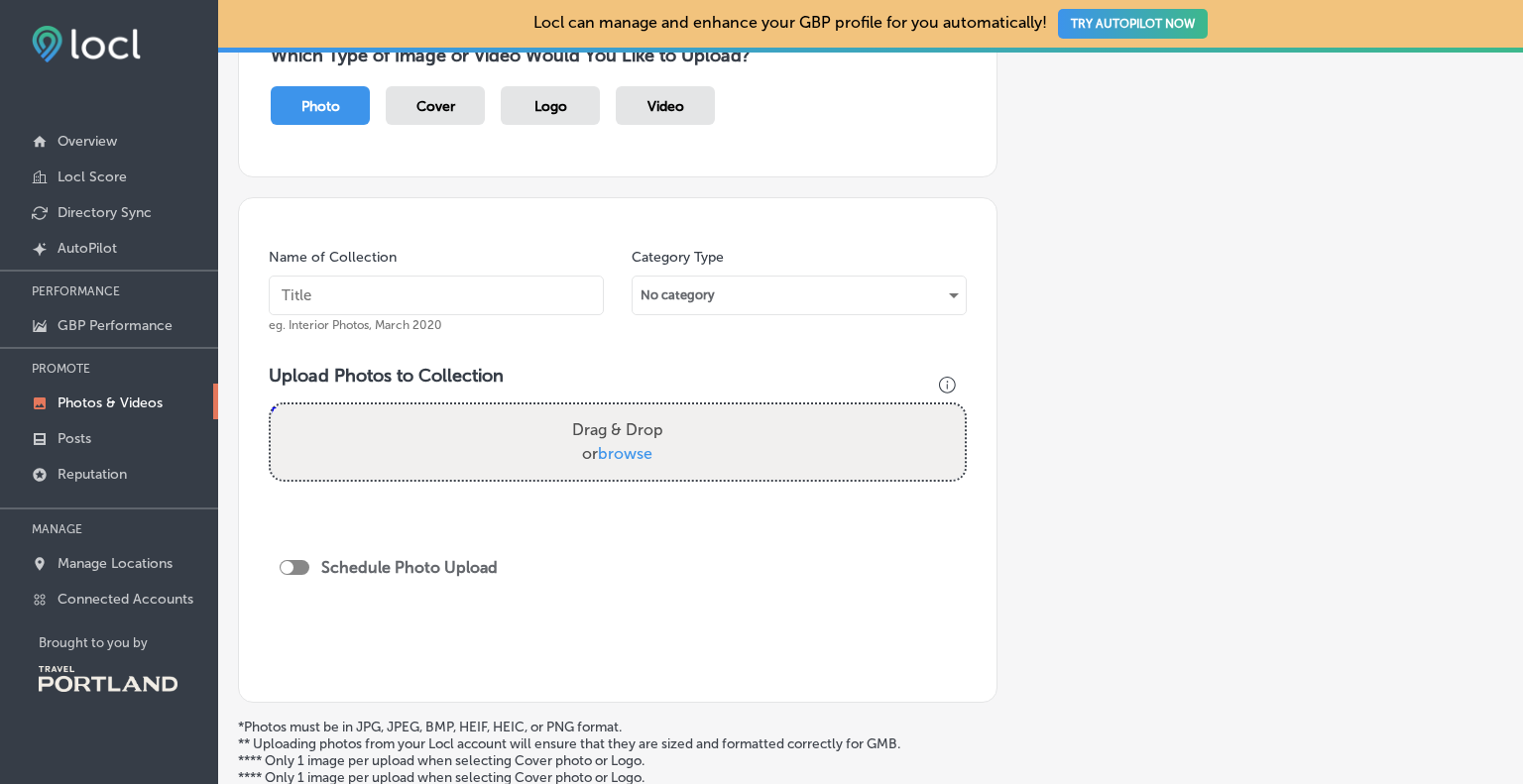 scroll, scrollTop: 99, scrollLeft: 0, axis: vertical 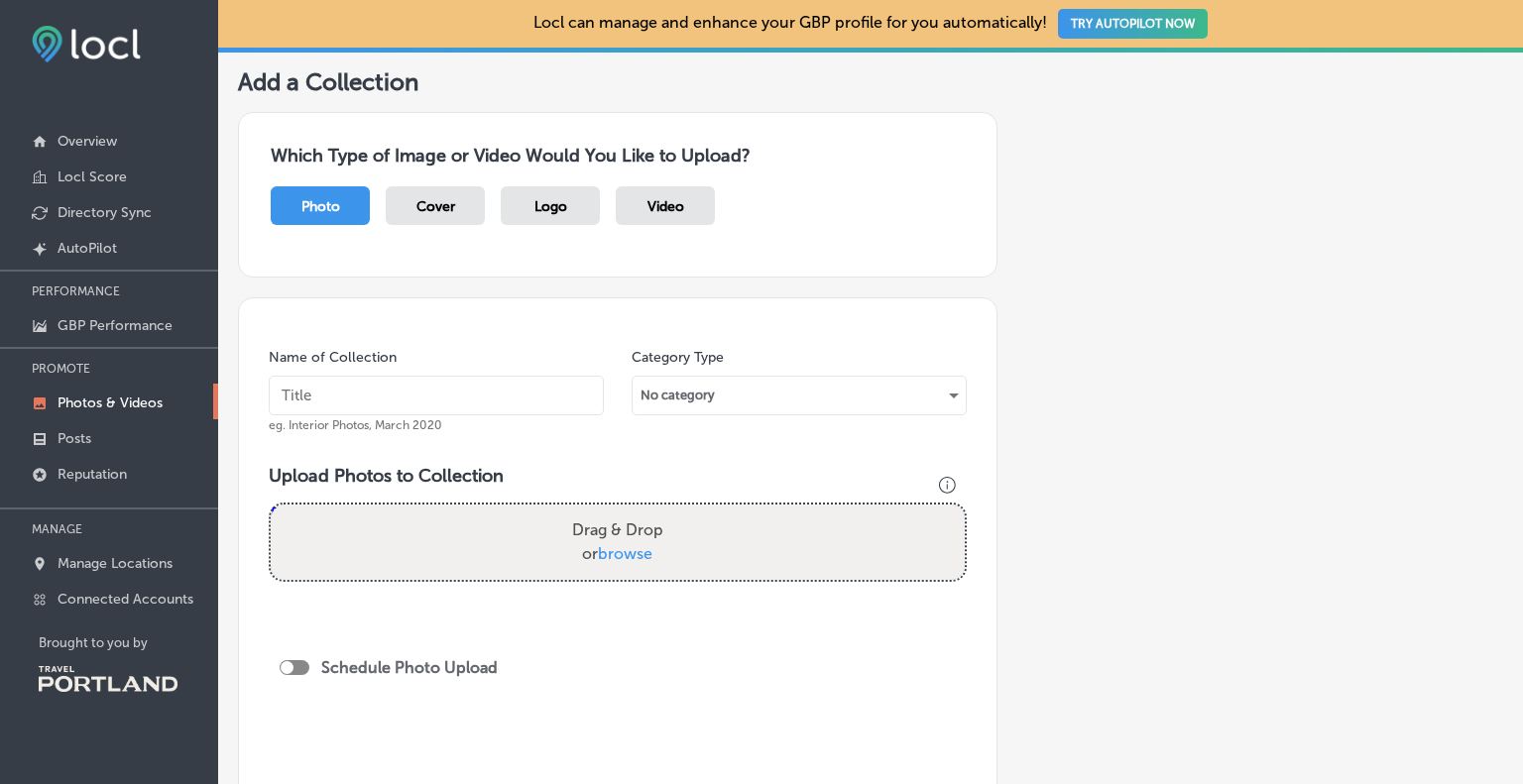 click on "Drag & Drop  or  browse" at bounding box center (618, 542) 